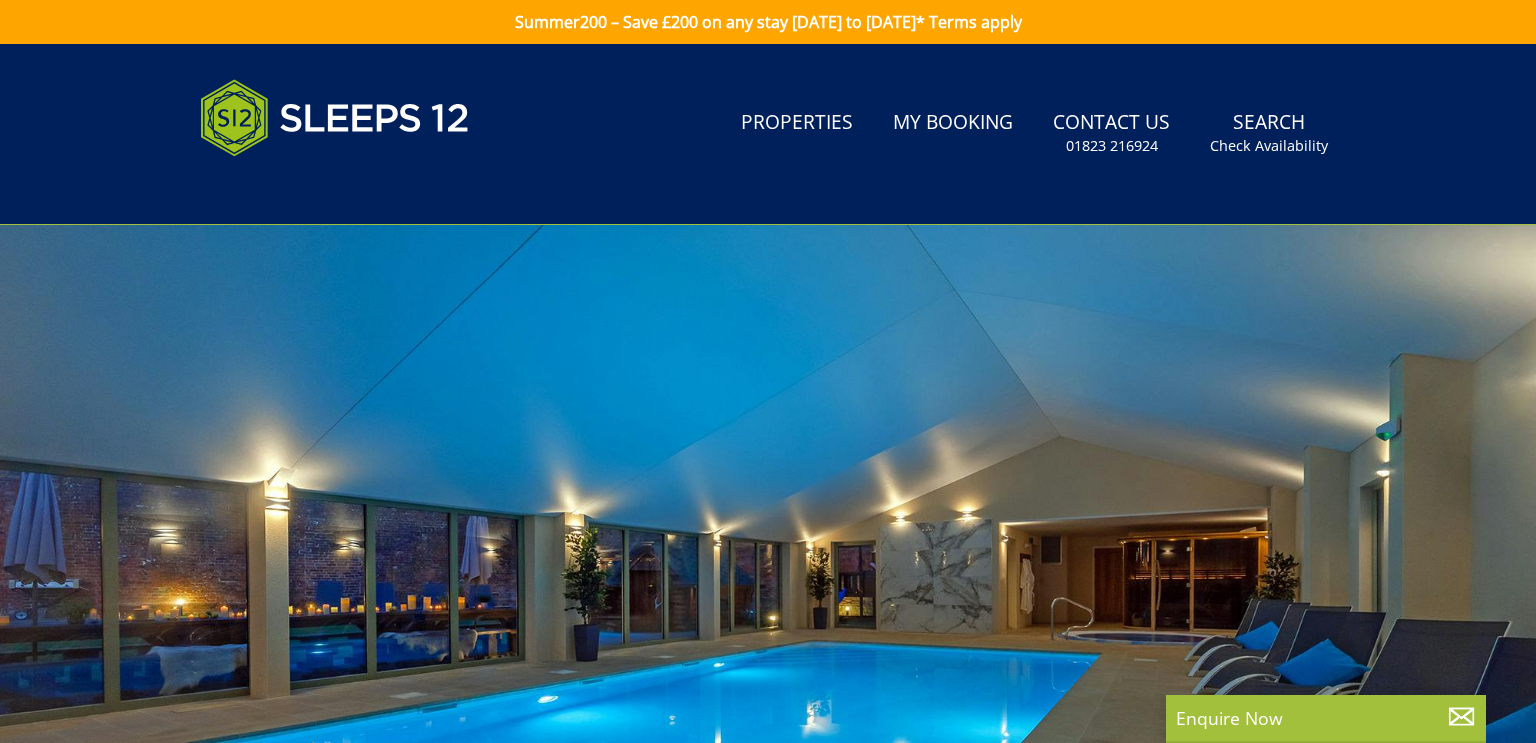 scroll, scrollTop: 0, scrollLeft: 0, axis: both 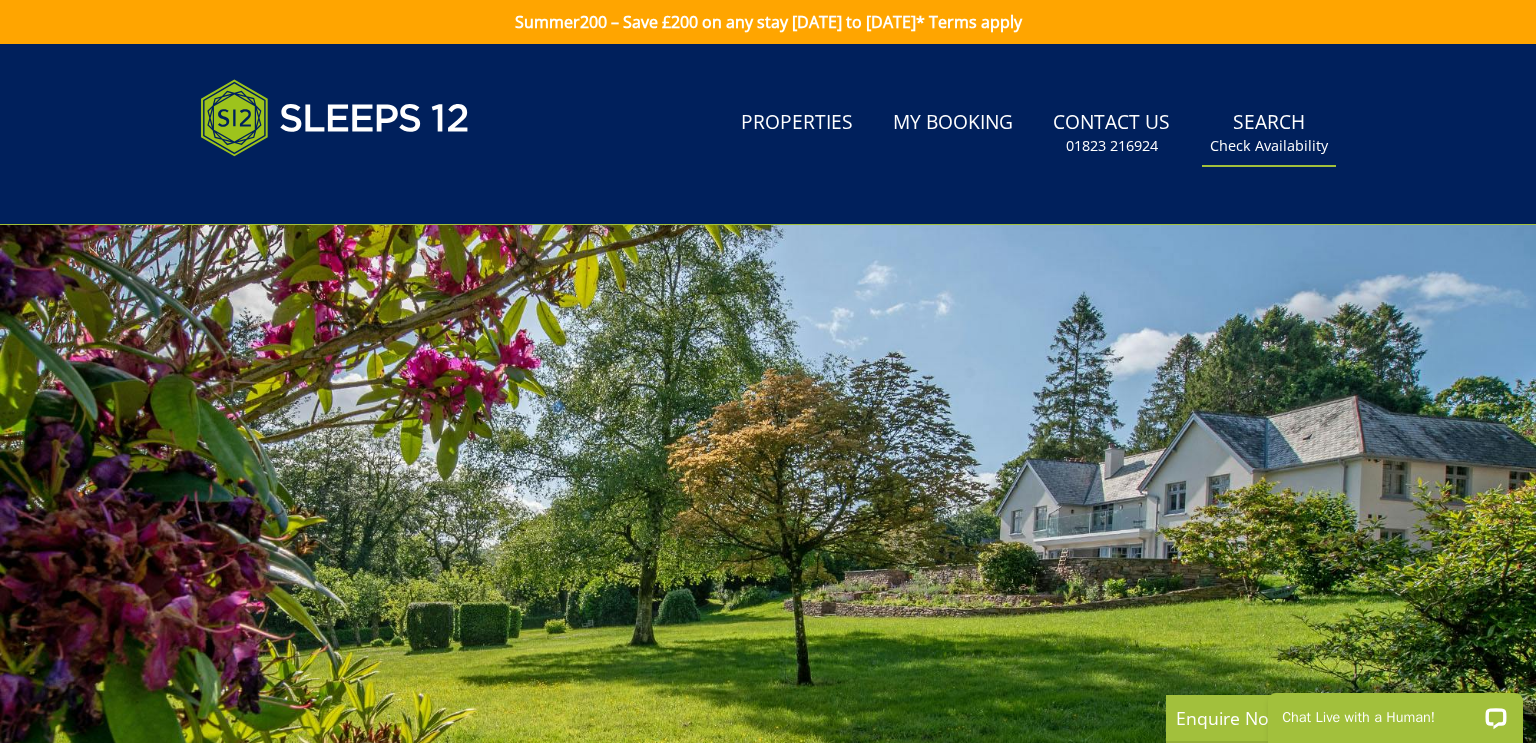click on "Check Availability" at bounding box center [1269, 146] 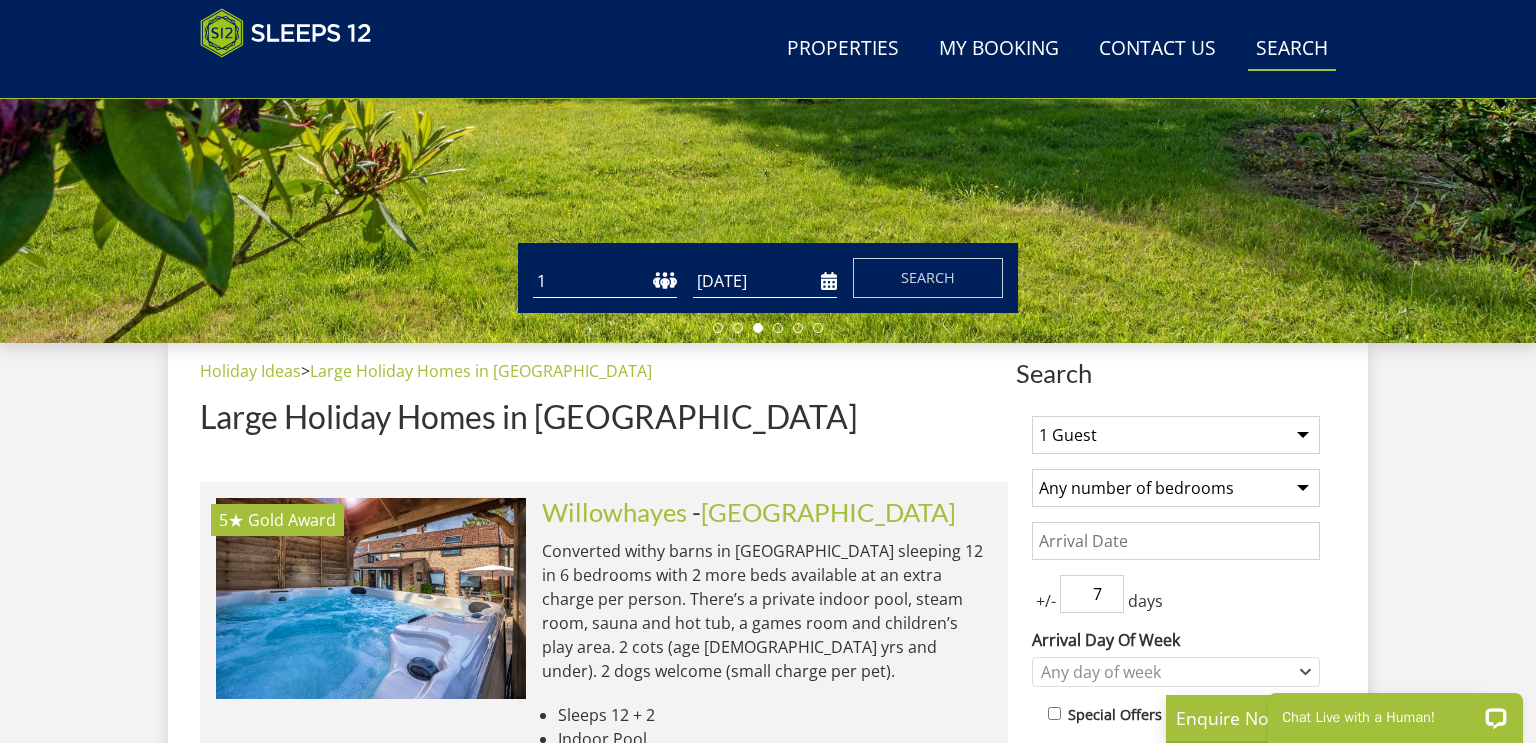scroll, scrollTop: 564, scrollLeft: 0, axis: vertical 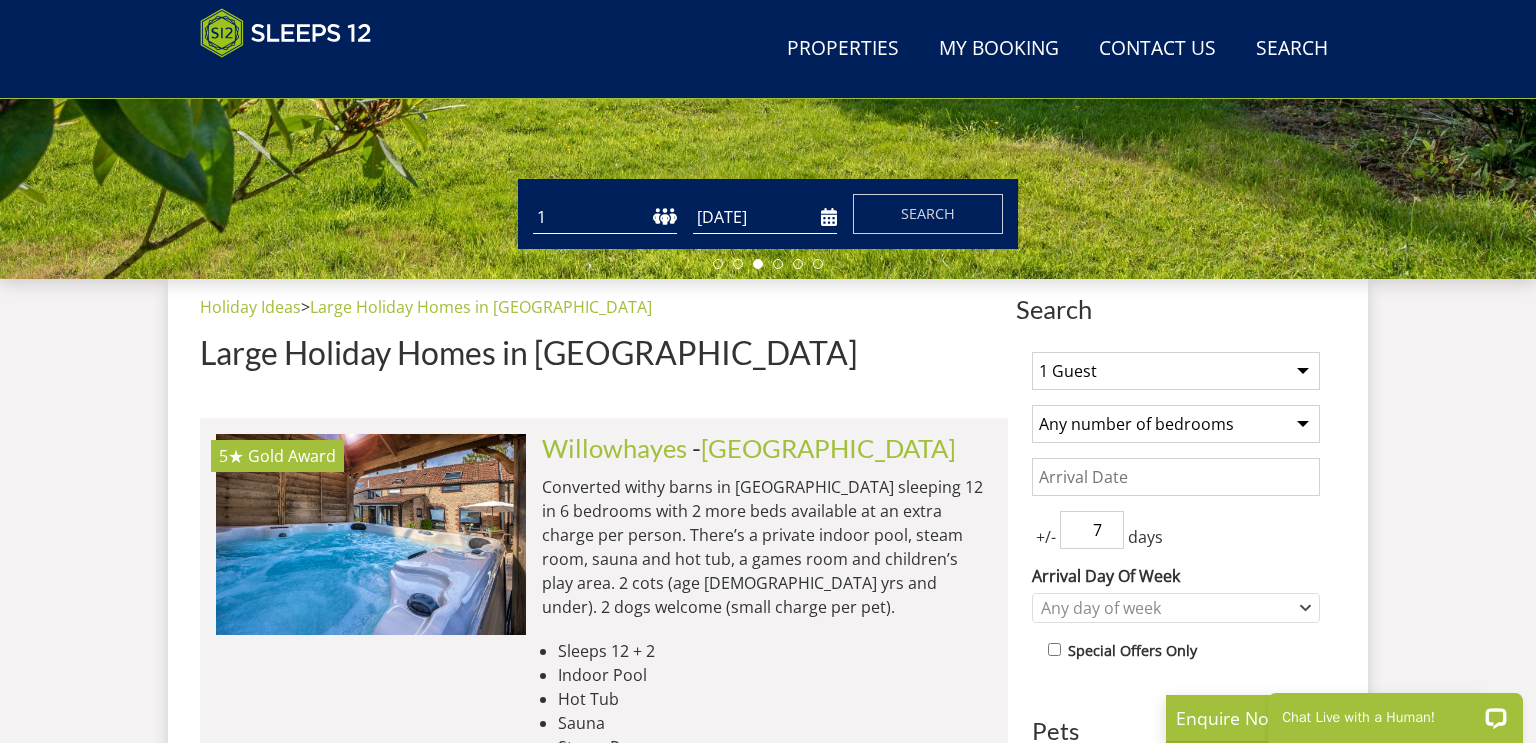 click on "1
2
3
4
5
6
7
8
9
10
11
12
13
14
15
16
17
18
19
20
21
22
23
24
25
26
27
28
29
30
31
32" at bounding box center (605, 217) 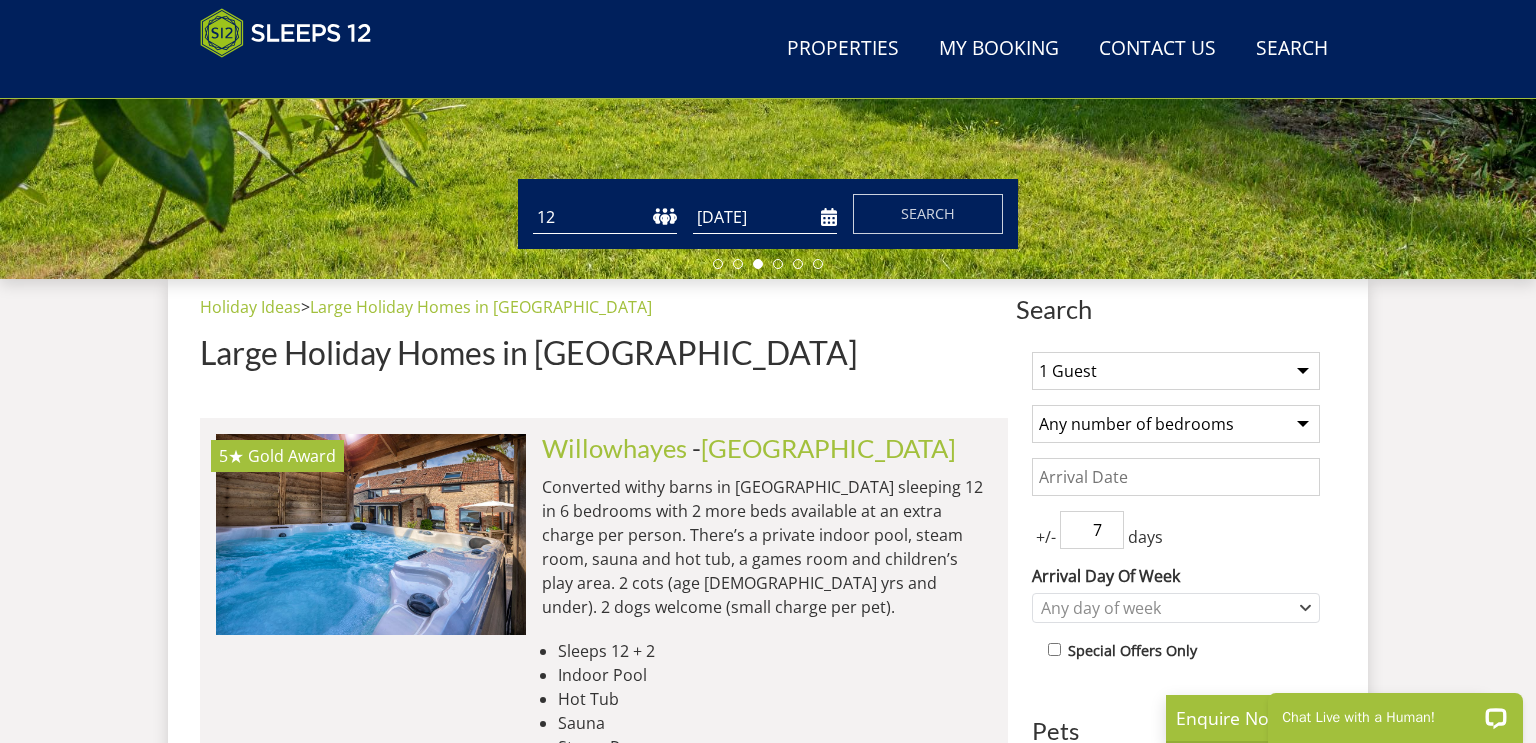 click on "[DATE]" at bounding box center [765, 217] 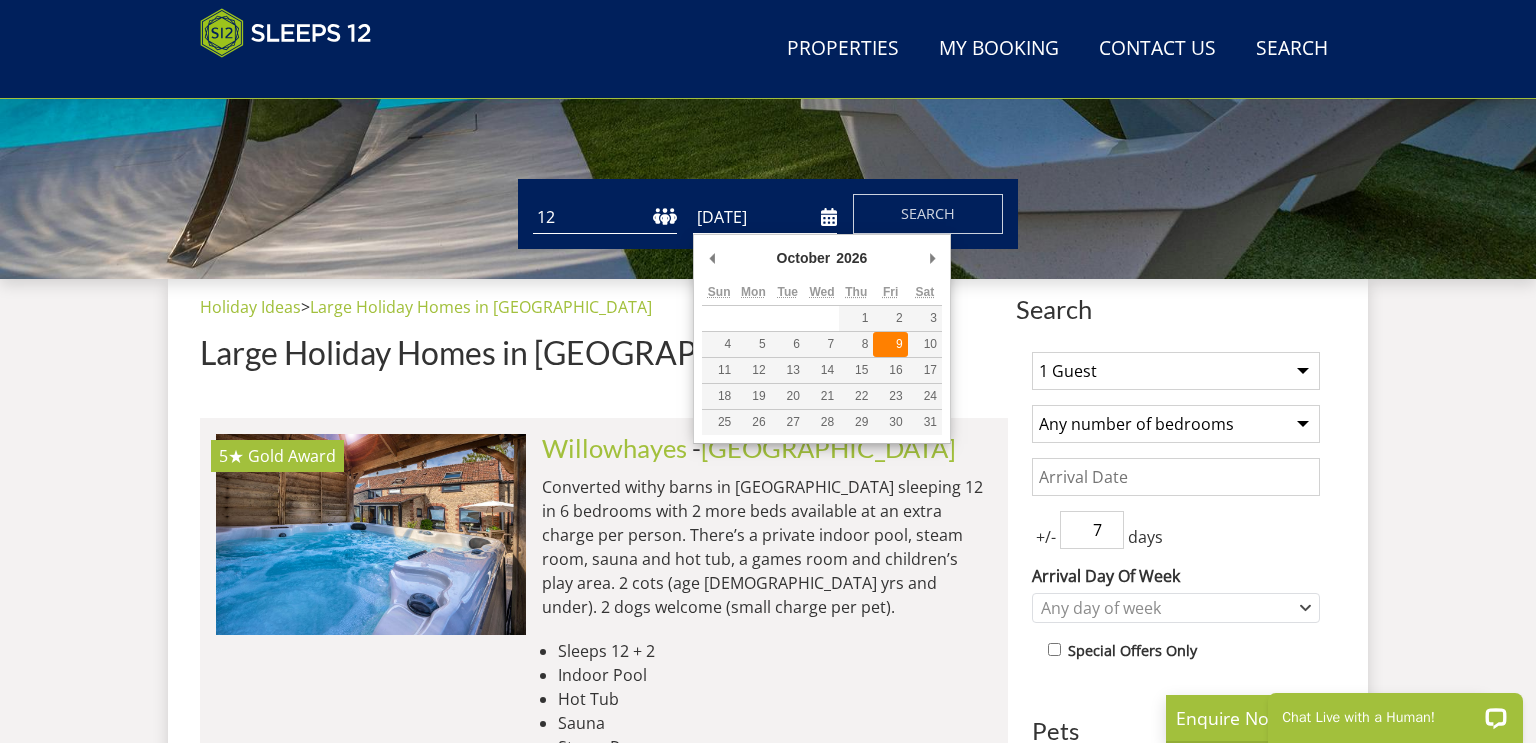 type on "[DATE]" 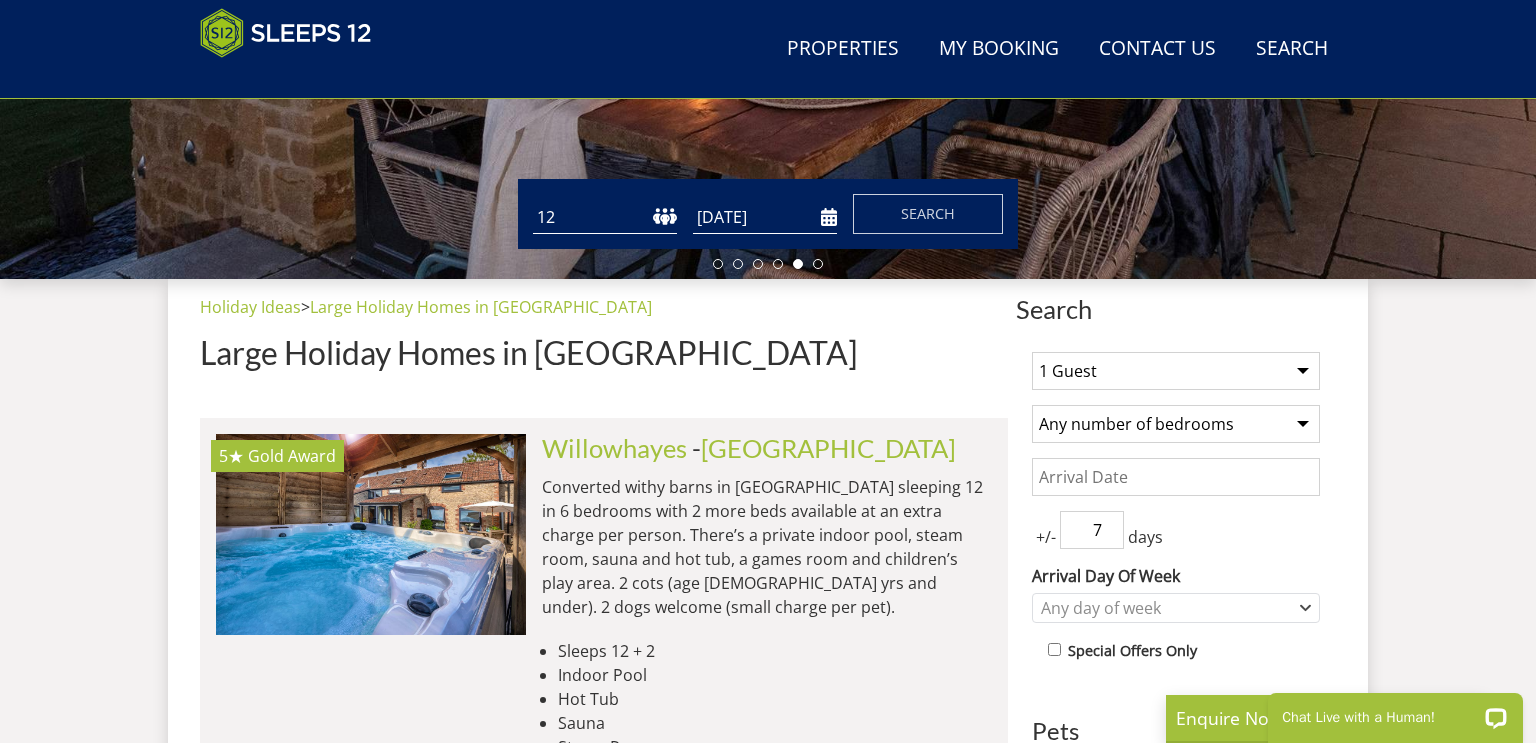 click on "1 Guest
2 Guests
3 Guests
4 Guests
5 Guests
6 Guests
7 Guests
8 Guests
9 Guests
10 Guests
11 Guests
12 Guests
13 Guests
14 Guests
15 Guests
16 Guests
17 Guests
18 Guests
19 Guests
20 Guests
21 Guests
22 Guests
23 Guests
24 Guests
25 Guests
26 Guests
27 Guests
28 Guests
29 Guests
30 Guests
31 Guests
32 Guests
33 Guests
34 Guests
35 Guests
36 Guests
37 Guests
38 Guests
39 Guests
40 Guests
41 Guests
42 Guests
43 Guests
44 Guests
45 Guests
46 Guests
47 Guests
48 Guests
49 Guests
50 Guests
51 Guests
52 Guests
53 Guests
54 Guests
55 Guests
56 Guests
57 Guests
58 Guests
59 Guests
60 Guests
61 Guests
62 Guests
63 Guests
64 Guests
65 Guests
66 Guests
67 Guests
68 Guests
69 Guests
70 Guests
71 Guests
72 Guests
73 Guests
74 Guests
75 Guests
76 Guests
77 Guests
78 Guests
79 Guests
80 Guests
81 Guests
82 Guests
83 Guests
84 Guests
85 Guests
86 Guests" at bounding box center (1176, 371) 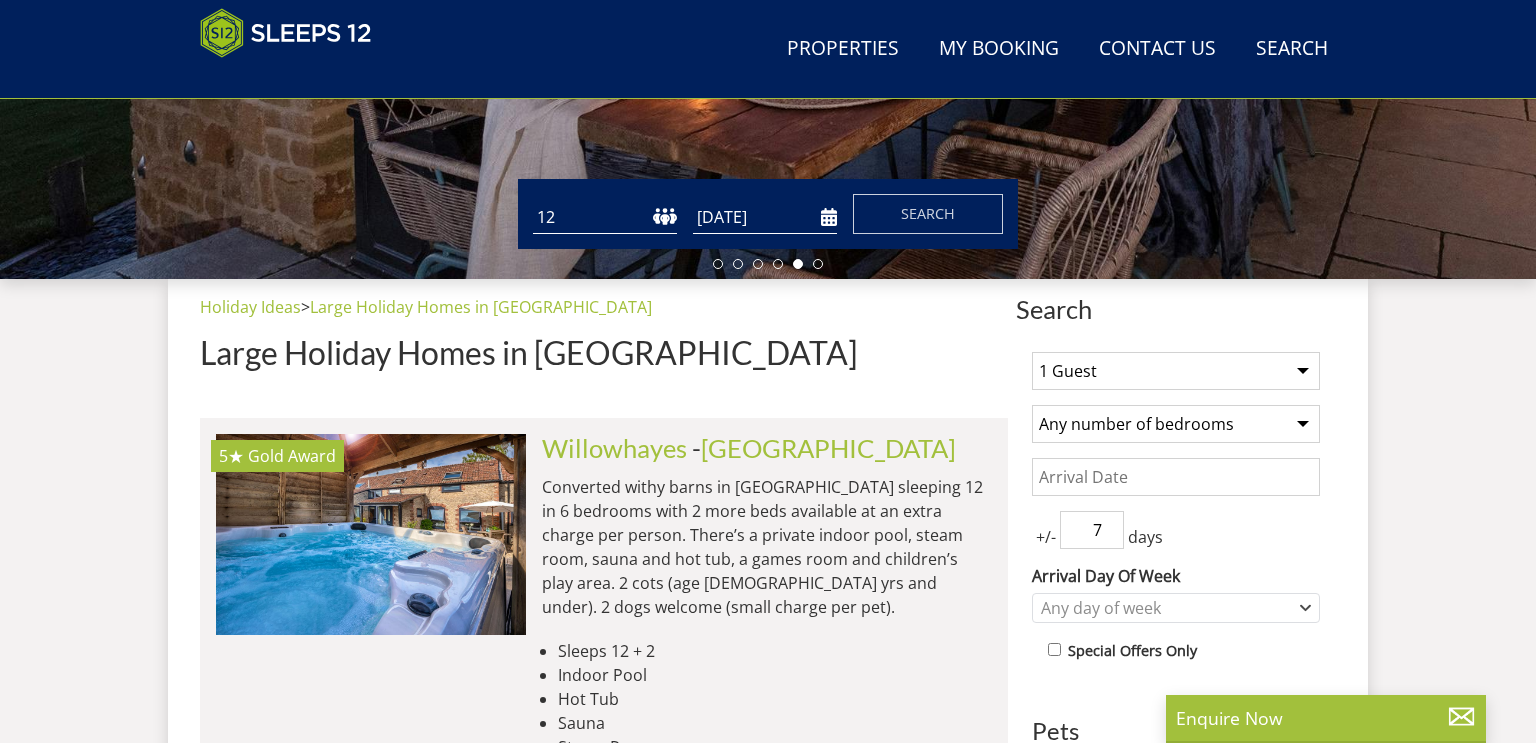 select on "12" 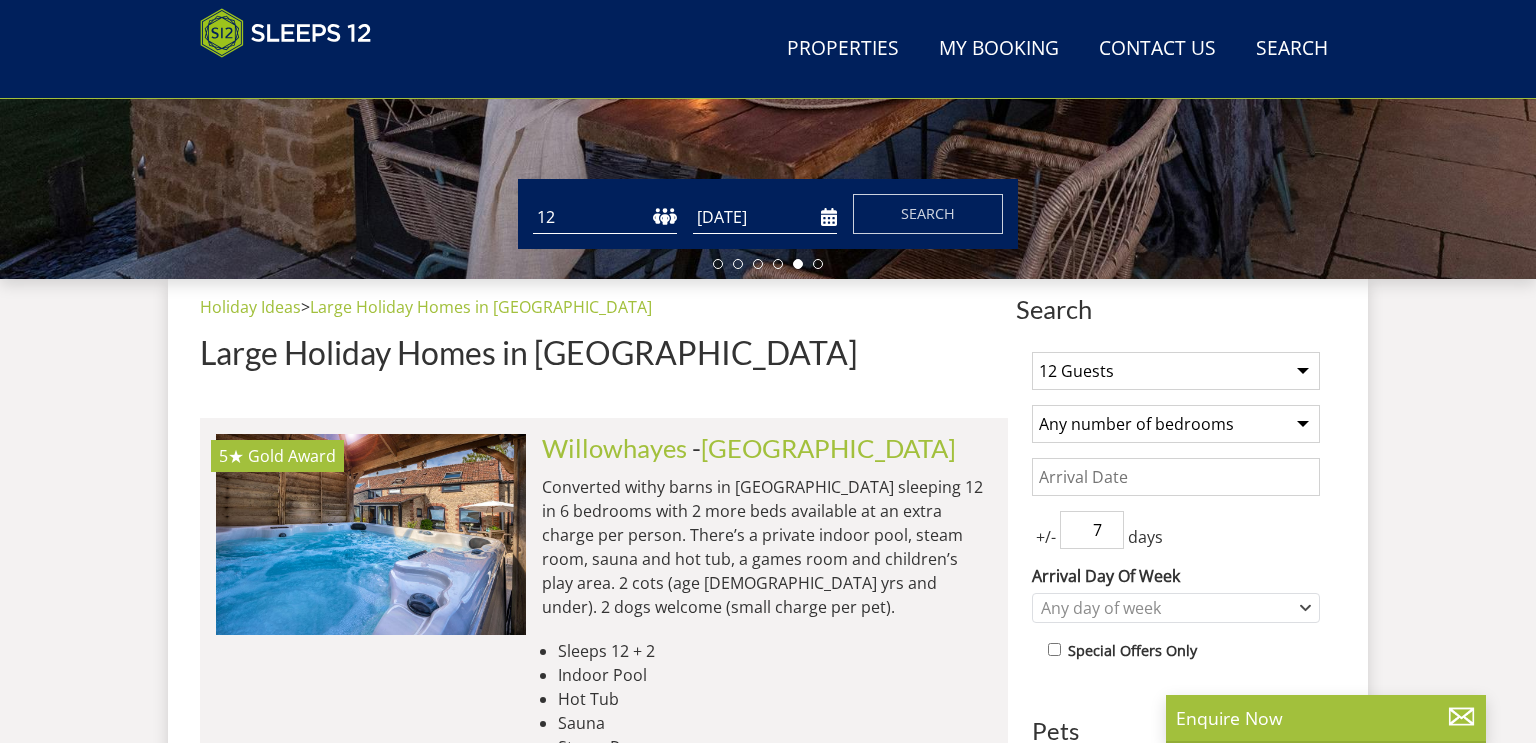 click on "1 Guest
2 Guests
3 Guests
4 Guests
5 Guests
6 Guests
7 Guests
8 Guests
9 Guests
10 Guests
11 Guests
12 Guests
13 Guests
14 Guests
15 Guests
16 Guests
17 Guests
18 Guests
19 Guests
20 Guests
21 Guests
22 Guests
23 Guests
24 Guests
25 Guests
26 Guests
27 Guests
28 Guests
29 Guests
30 Guests
31 Guests
32 Guests
33 Guests
34 Guests
35 Guests
36 Guests
37 Guests
38 Guests
39 Guests
40 Guests
41 Guests
42 Guests
43 Guests
44 Guests
45 Guests
46 Guests
47 Guests
48 Guests
49 Guests
50 Guests
51 Guests
52 Guests
53 Guests
54 Guests
55 Guests
56 Guests
57 Guests
58 Guests
59 Guests
60 Guests
61 Guests
62 Guests
63 Guests
64 Guests
65 Guests
66 Guests
67 Guests
68 Guests
69 Guests
70 Guests
71 Guests
72 Guests
73 Guests
74 Guests
75 Guests
76 Guests
77 Guests
78 Guests
79 Guests
80 Guests
81 Guests
82 Guests
83 Guests
84 Guests
85 Guests
86 Guests" at bounding box center [1176, 371] 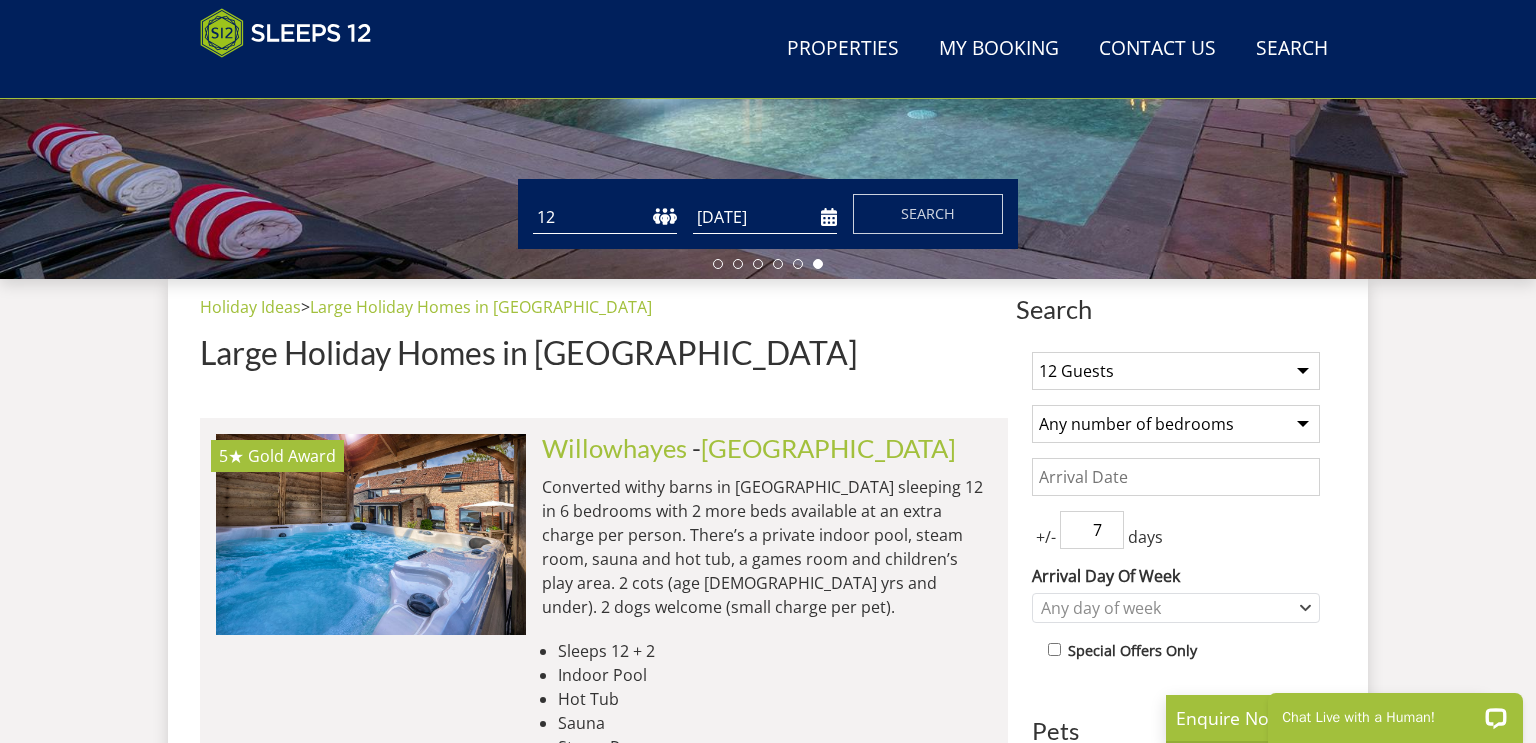 click on "Any number of bedrooms
1 Bedroom
2 Bedrooms
3 Bedrooms
4 Bedrooms
5 Bedrooms
6 Bedrooms
7 Bedrooms
8 Bedrooms
9 Bedrooms
10 Bedrooms
11 Bedrooms
12 Bedrooms
13 Bedrooms
14 Bedrooms
15 Bedrooms
16 Bedrooms
17 Bedrooms
18 Bedrooms
19 Bedrooms
20 Bedrooms
21 Bedrooms
22 Bedrooms
23 Bedrooms
24 Bedrooms
25 Bedrooms" at bounding box center (1176, 424) 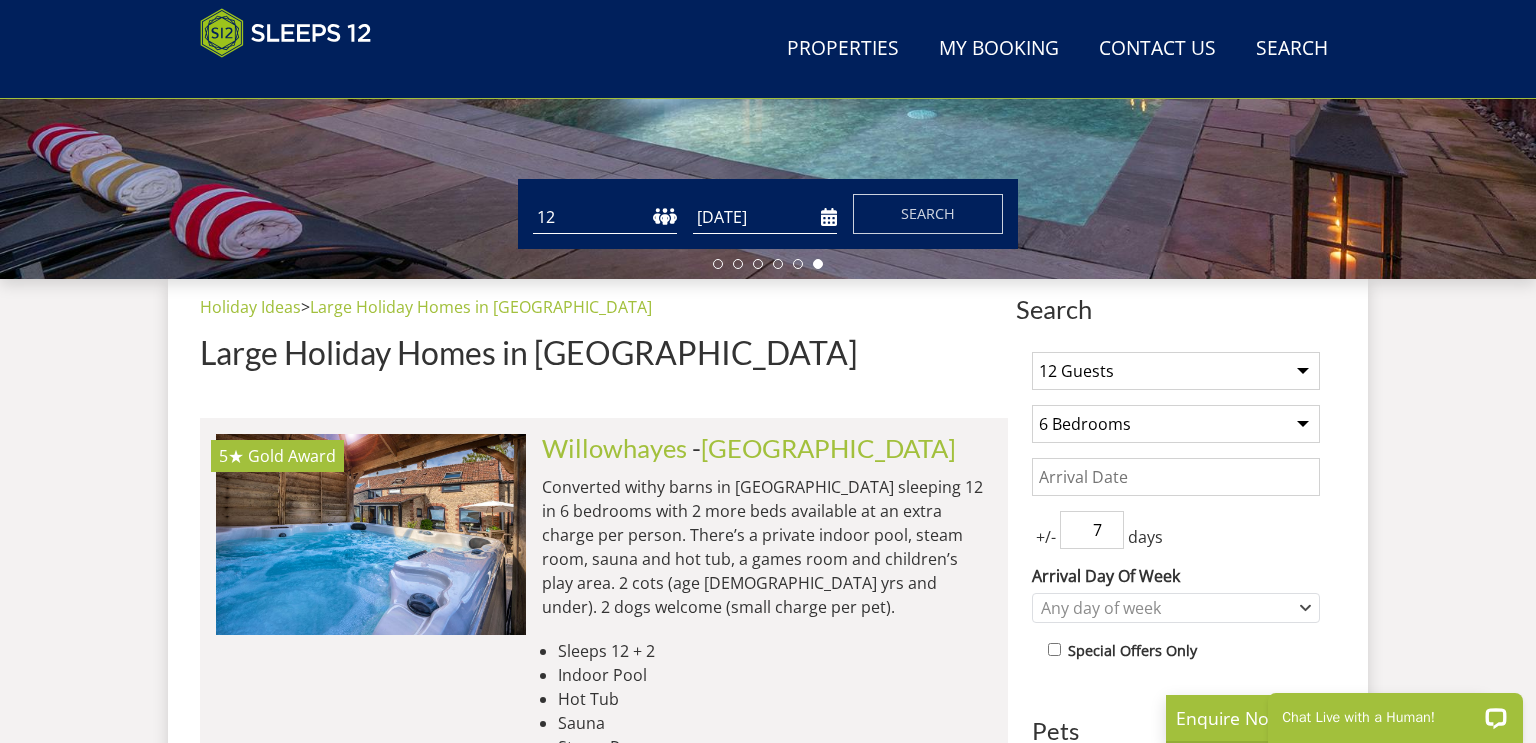 click on "Any number of bedrooms
1 Bedroom
2 Bedrooms
3 Bedrooms
4 Bedrooms
5 Bedrooms
6 Bedrooms
7 Bedrooms
8 Bedrooms
9 Bedrooms
10 Bedrooms
11 Bedrooms
12 Bedrooms
13 Bedrooms
14 Bedrooms
15 Bedrooms
16 Bedrooms
17 Bedrooms
18 Bedrooms
19 Bedrooms
20 Bedrooms
21 Bedrooms
22 Bedrooms
23 Bedrooms
24 Bedrooms
25 Bedrooms" at bounding box center [1176, 424] 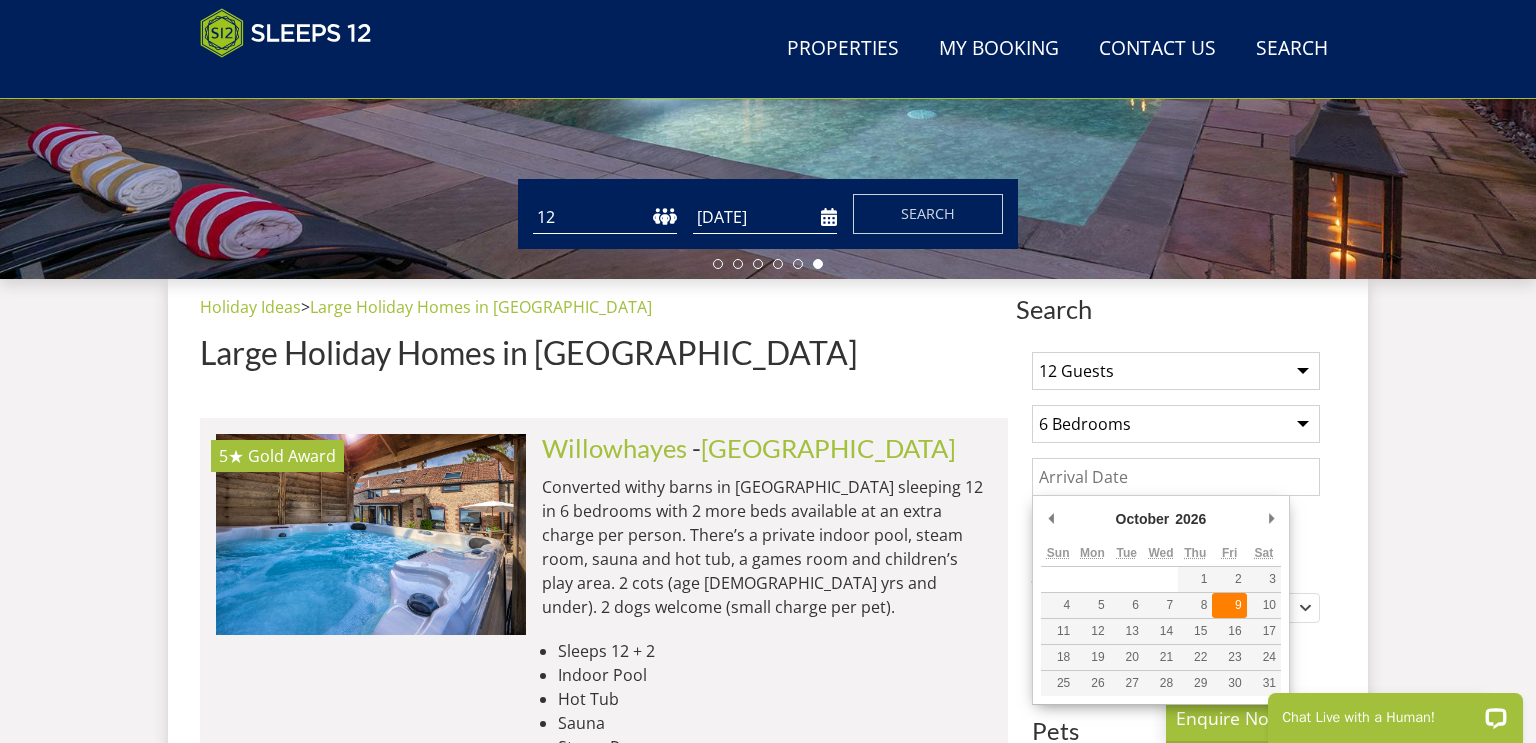 type on "[DATE]" 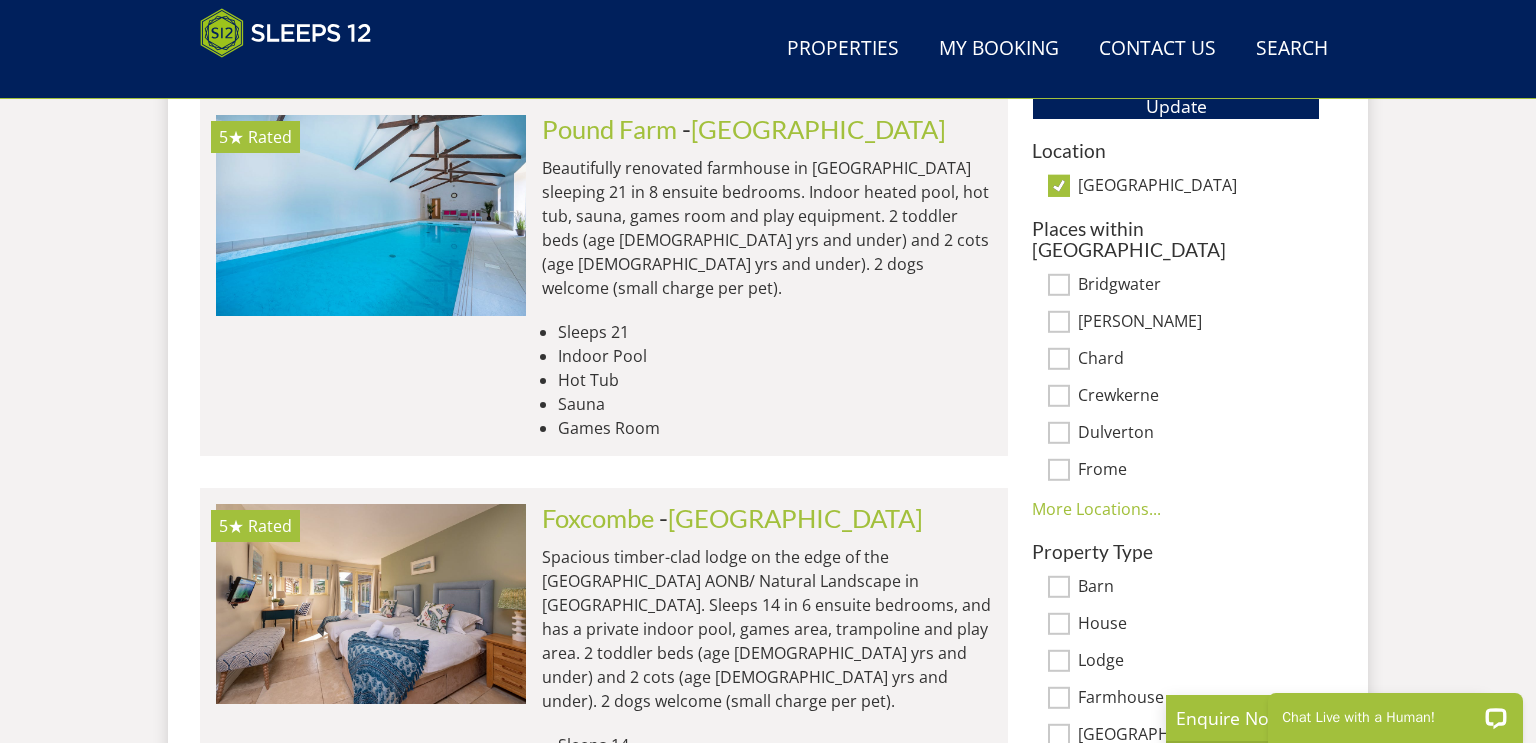 scroll, scrollTop: 1273, scrollLeft: 0, axis: vertical 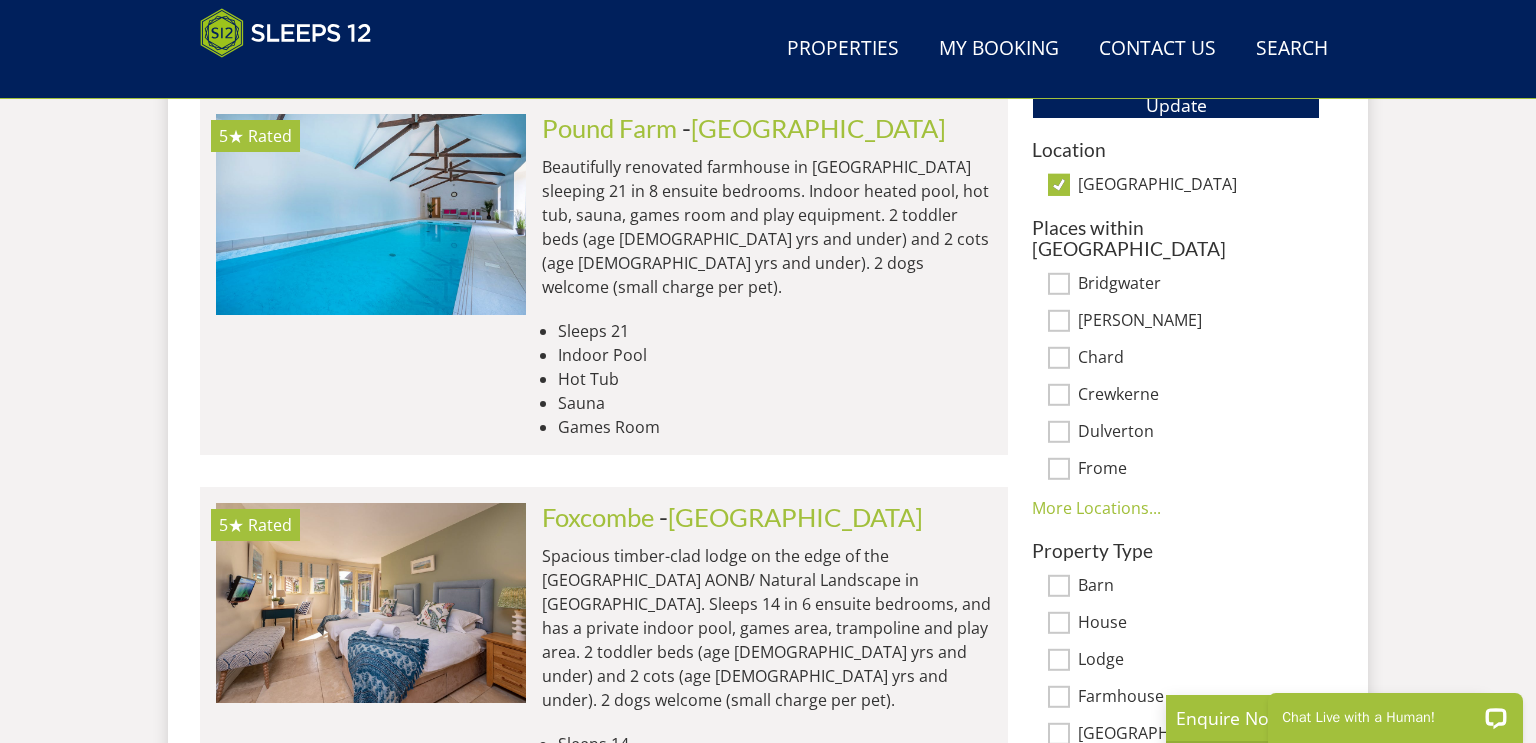 click on "[GEOGRAPHIC_DATA]" at bounding box center [1059, 185] 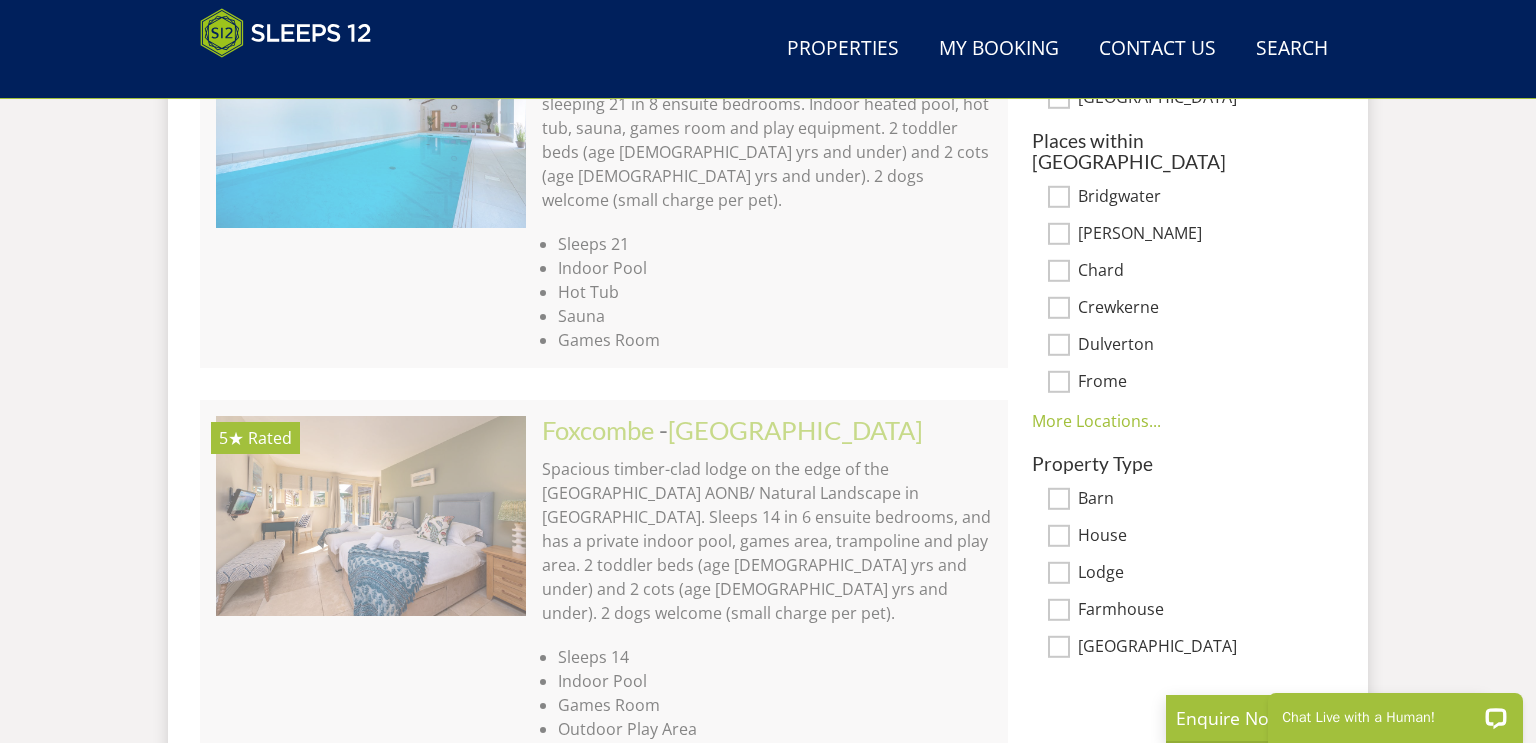 scroll, scrollTop: 1373, scrollLeft: 0, axis: vertical 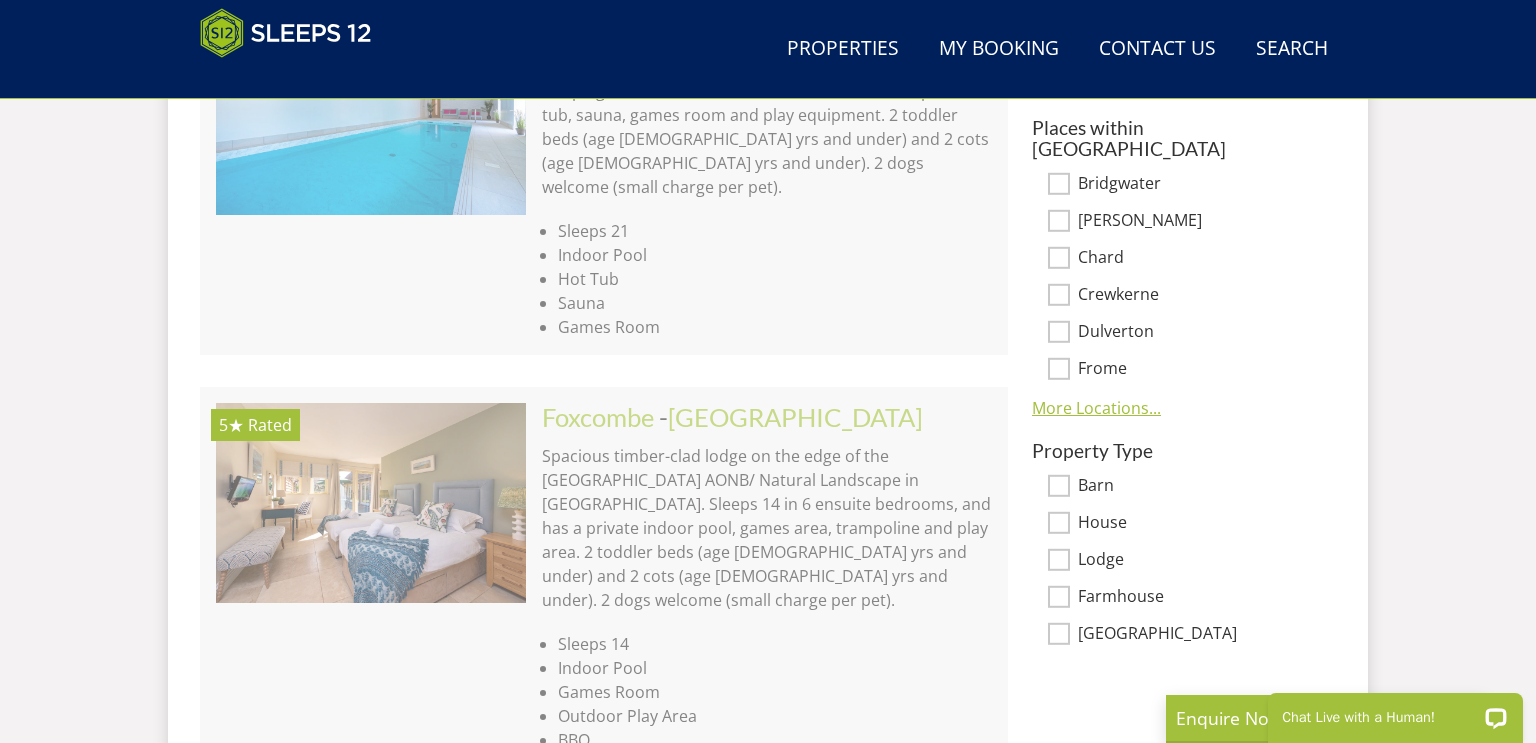 click on "More Locations..." at bounding box center [1096, 408] 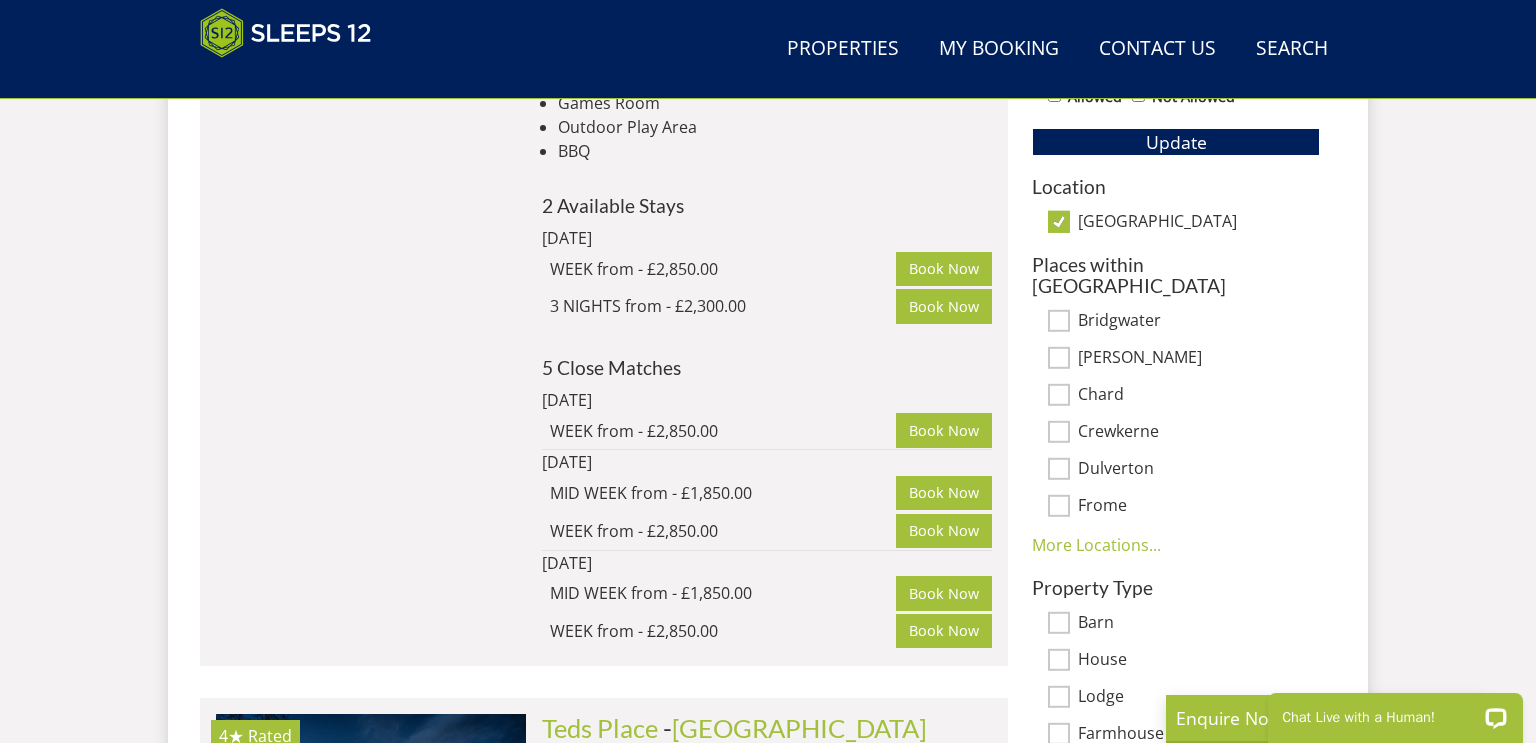 scroll, scrollTop: 1230, scrollLeft: 0, axis: vertical 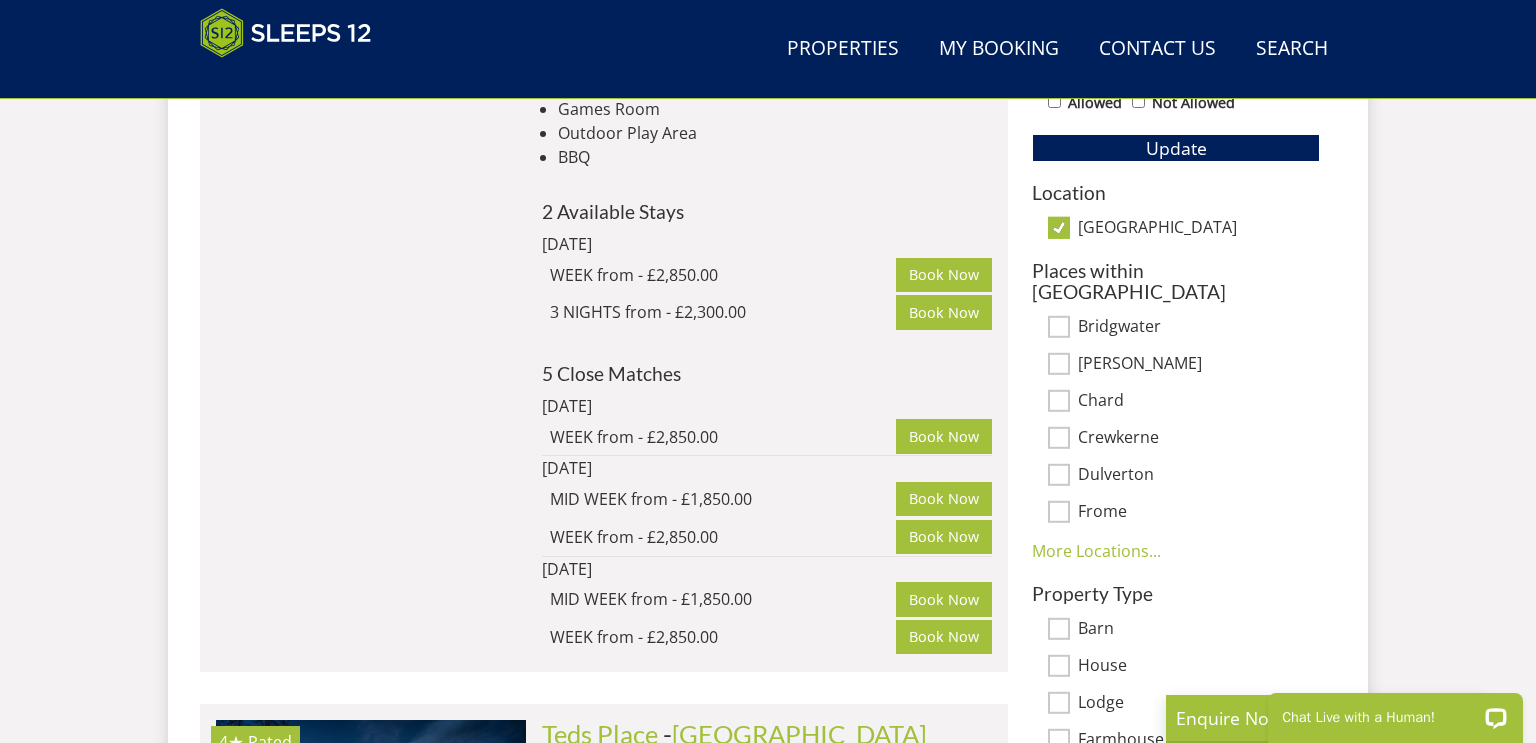 click on "[GEOGRAPHIC_DATA]" at bounding box center [1059, 228] 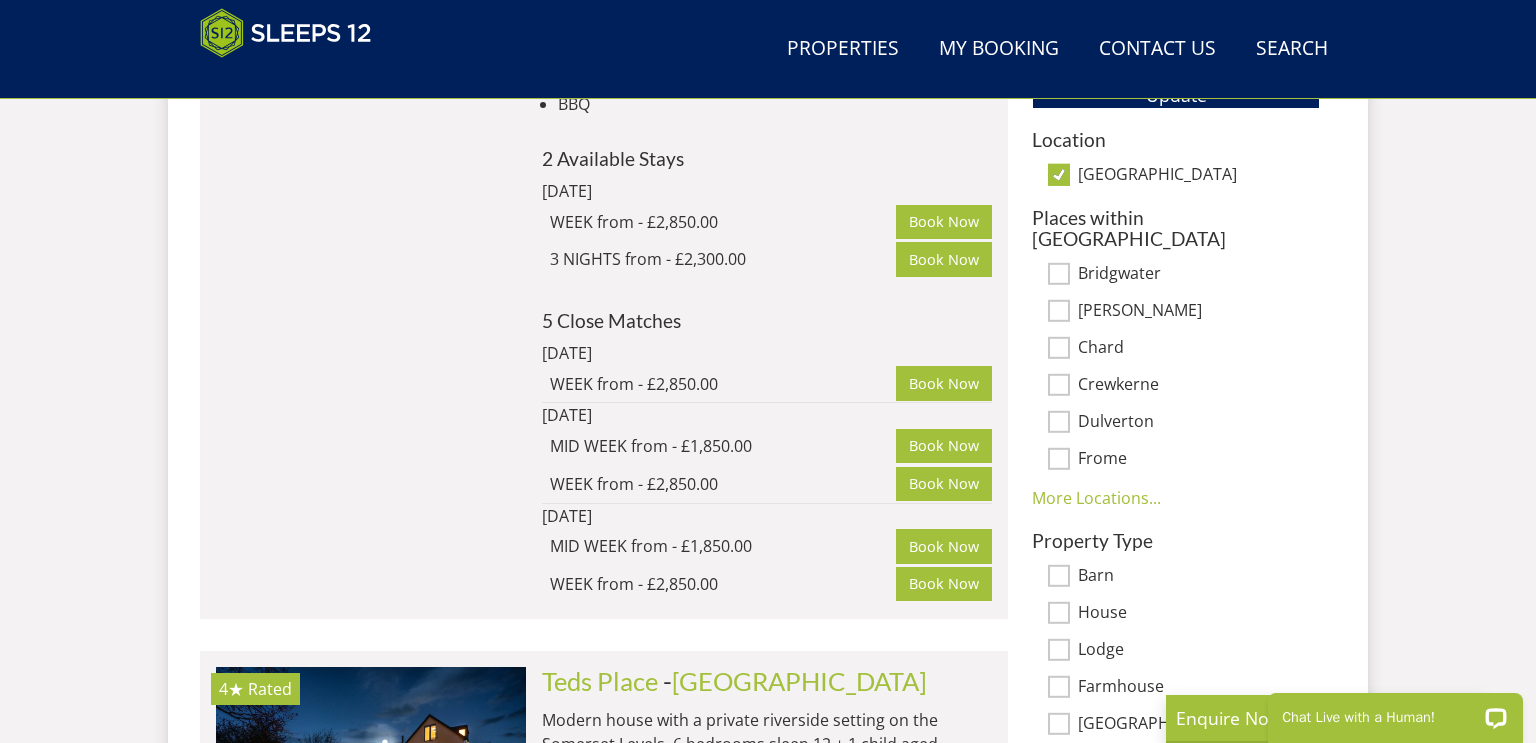 scroll, scrollTop: 1285, scrollLeft: 0, axis: vertical 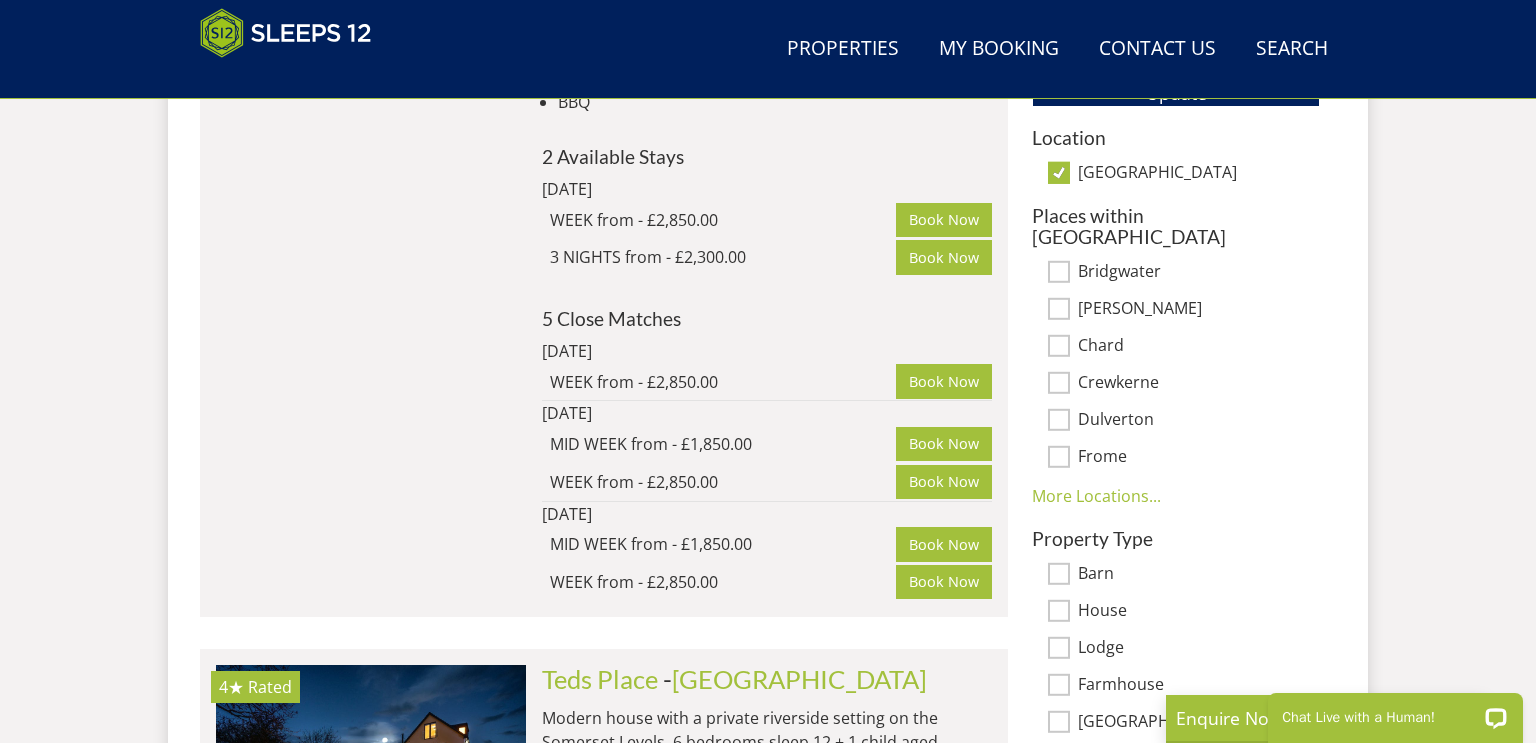 click on "[GEOGRAPHIC_DATA]" at bounding box center [1059, 173] 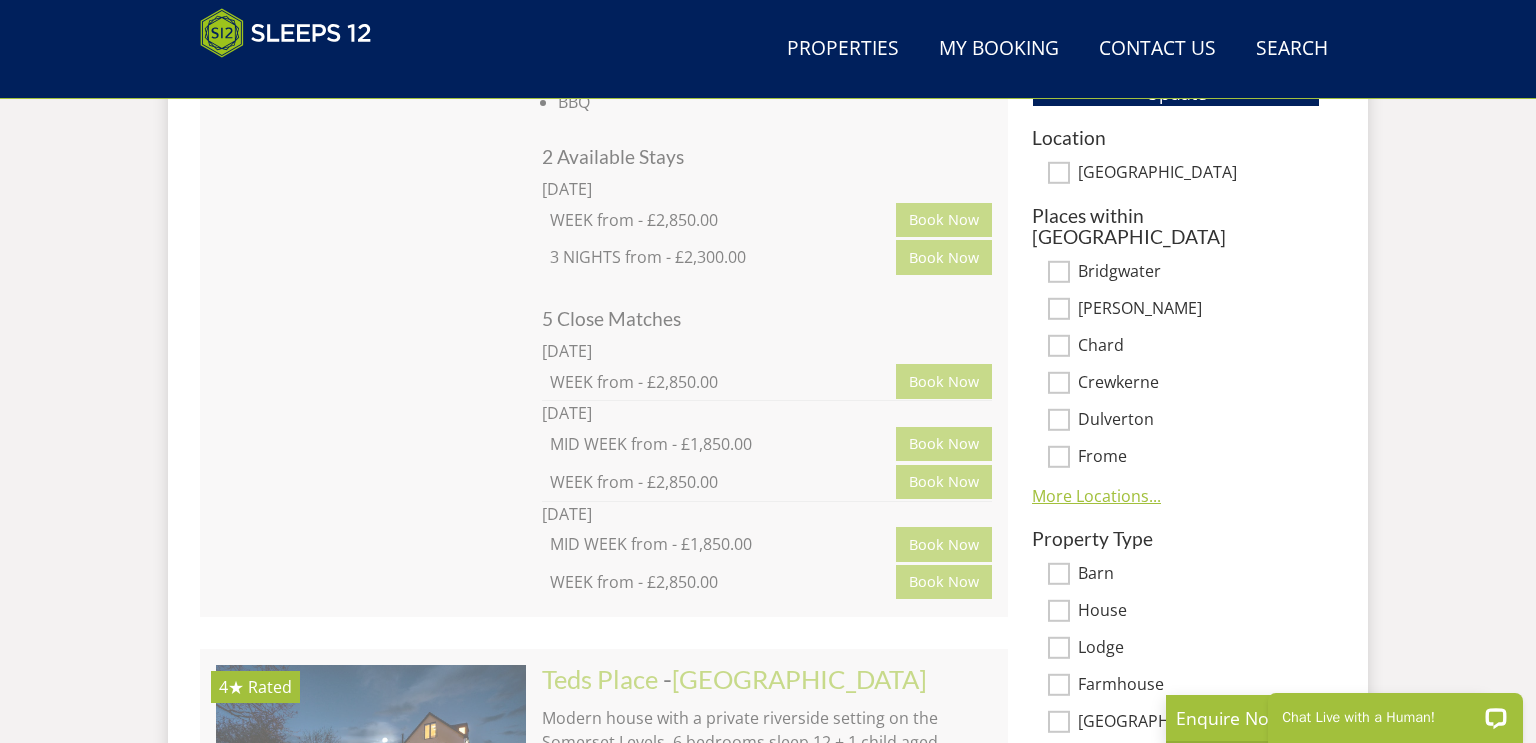 click on "More Locations..." at bounding box center [1096, 496] 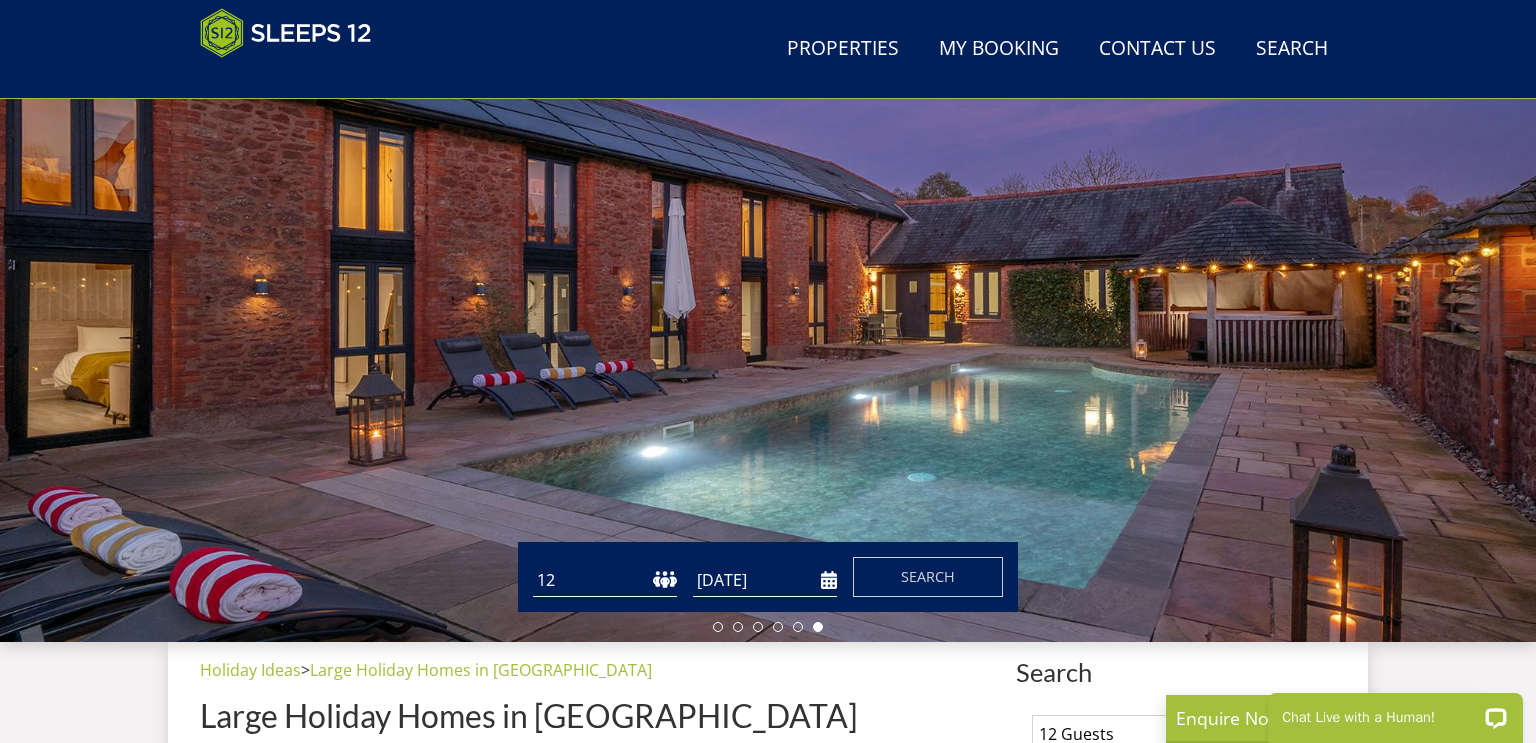 scroll, scrollTop: 202, scrollLeft: 0, axis: vertical 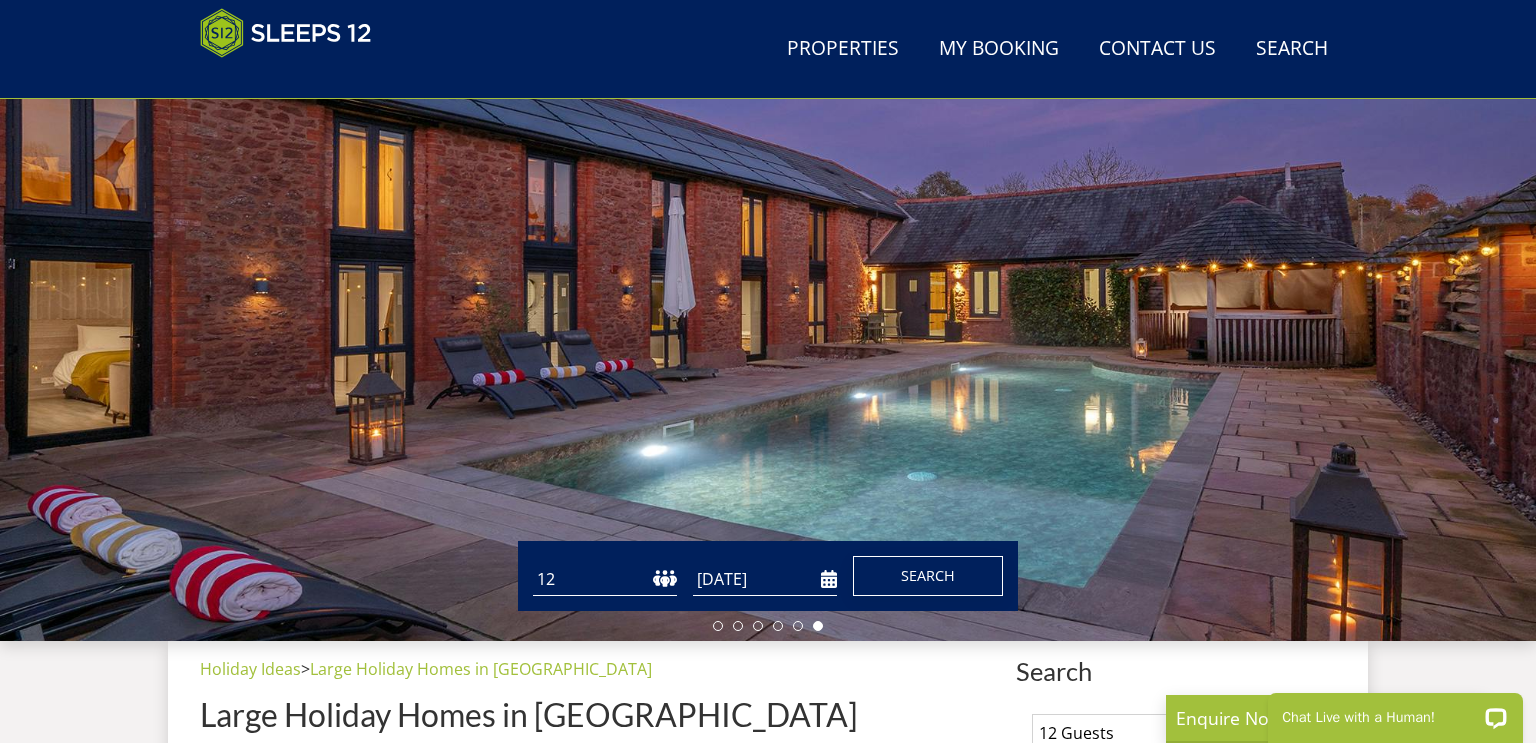 click on "Search" at bounding box center [928, 575] 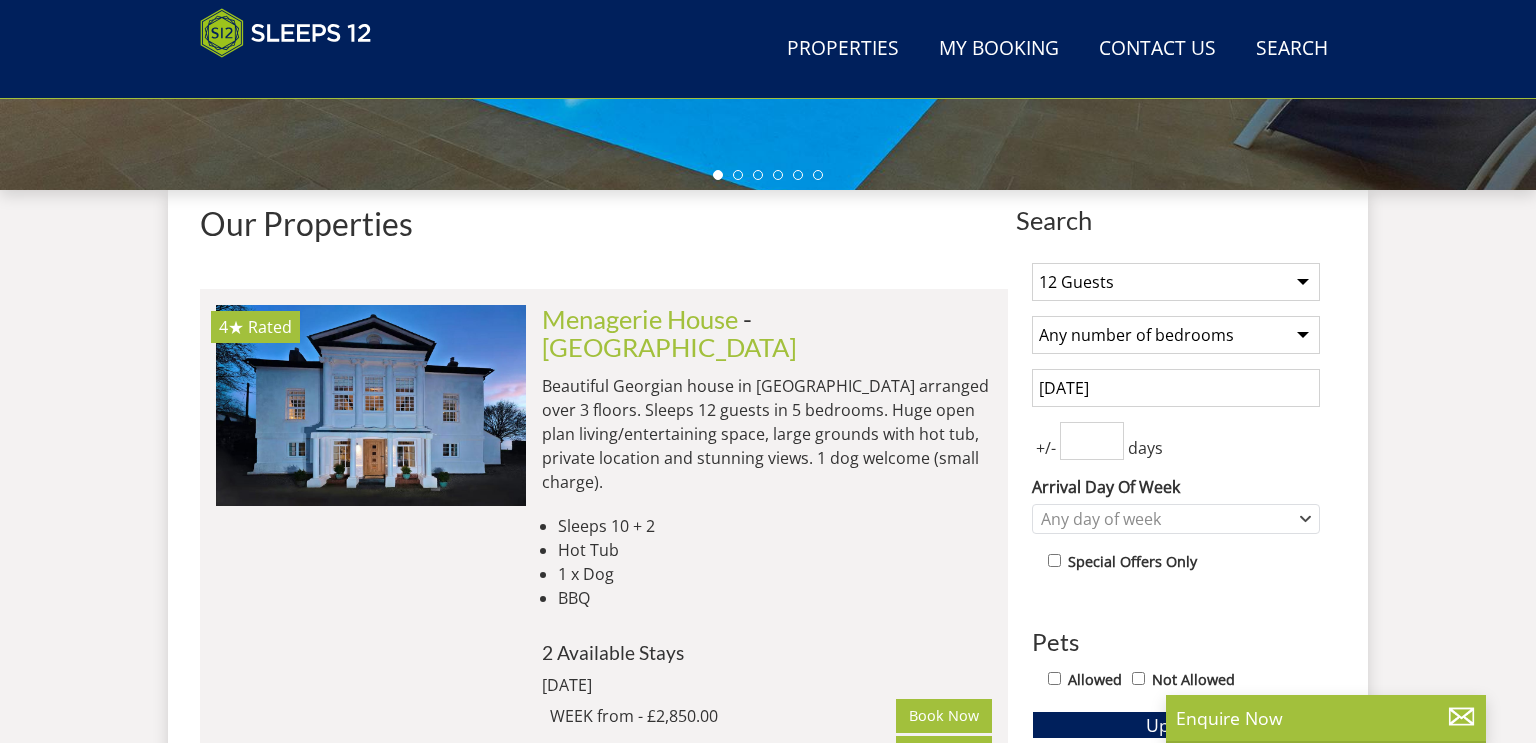 scroll, scrollTop: 660, scrollLeft: 0, axis: vertical 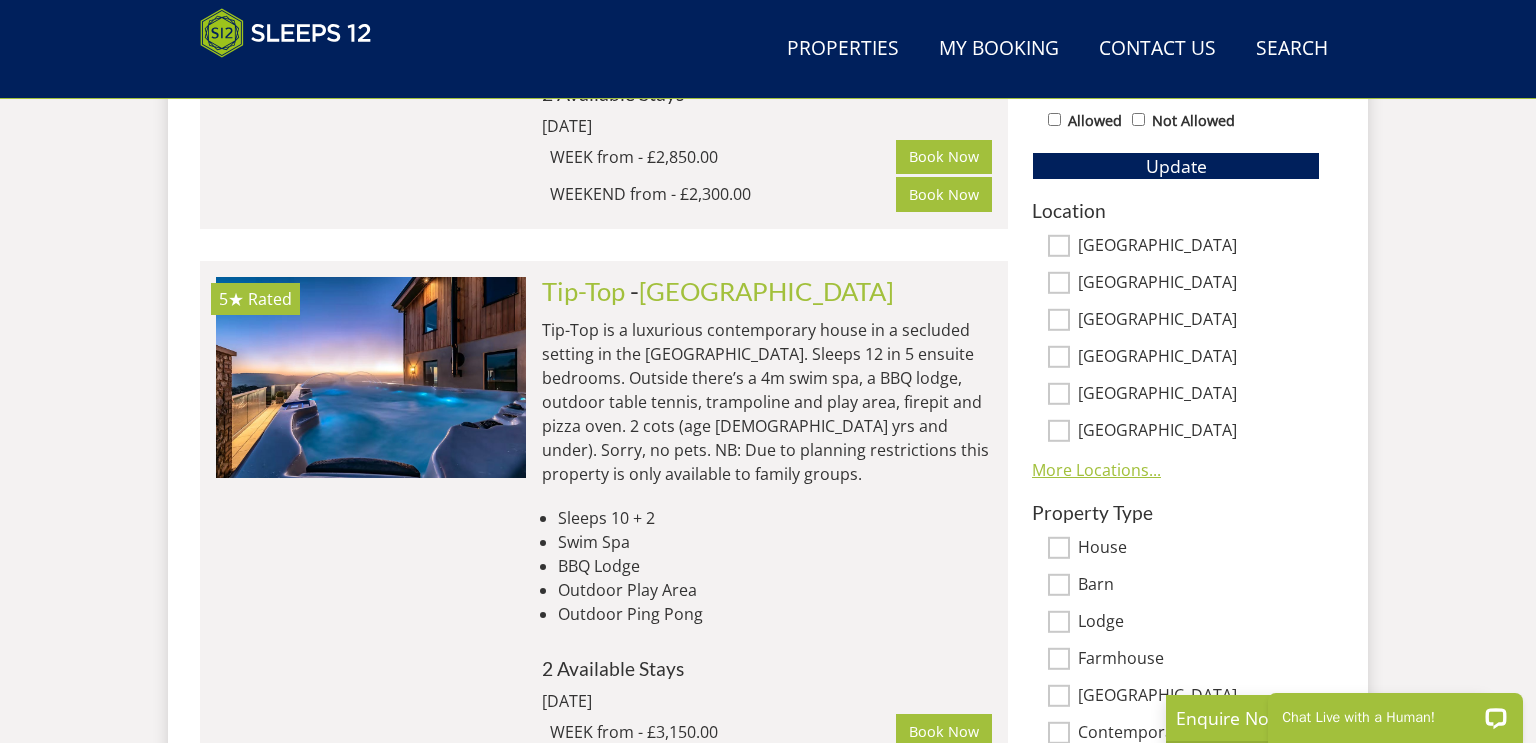 click on "More Locations..." at bounding box center [1096, 470] 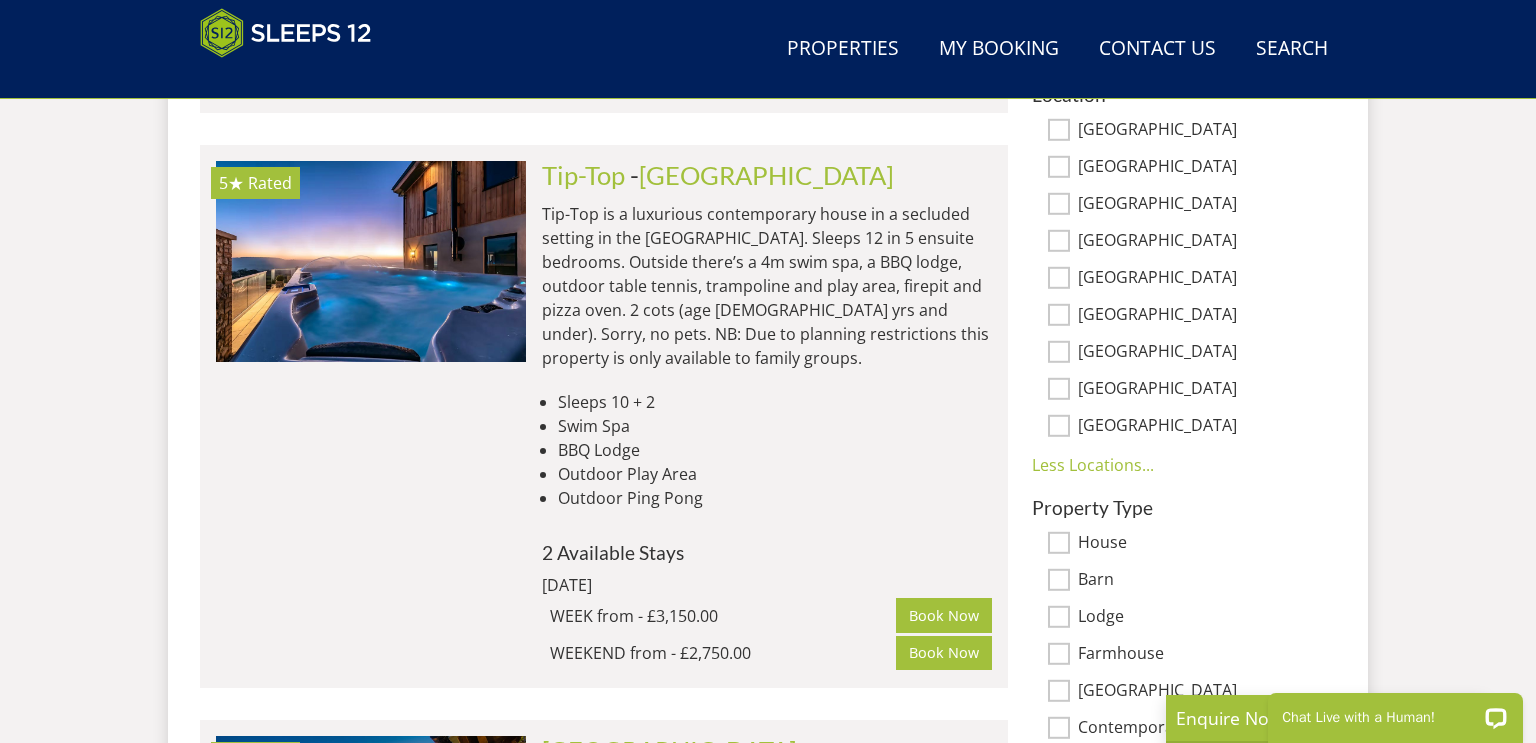 scroll, scrollTop: 1333, scrollLeft: 0, axis: vertical 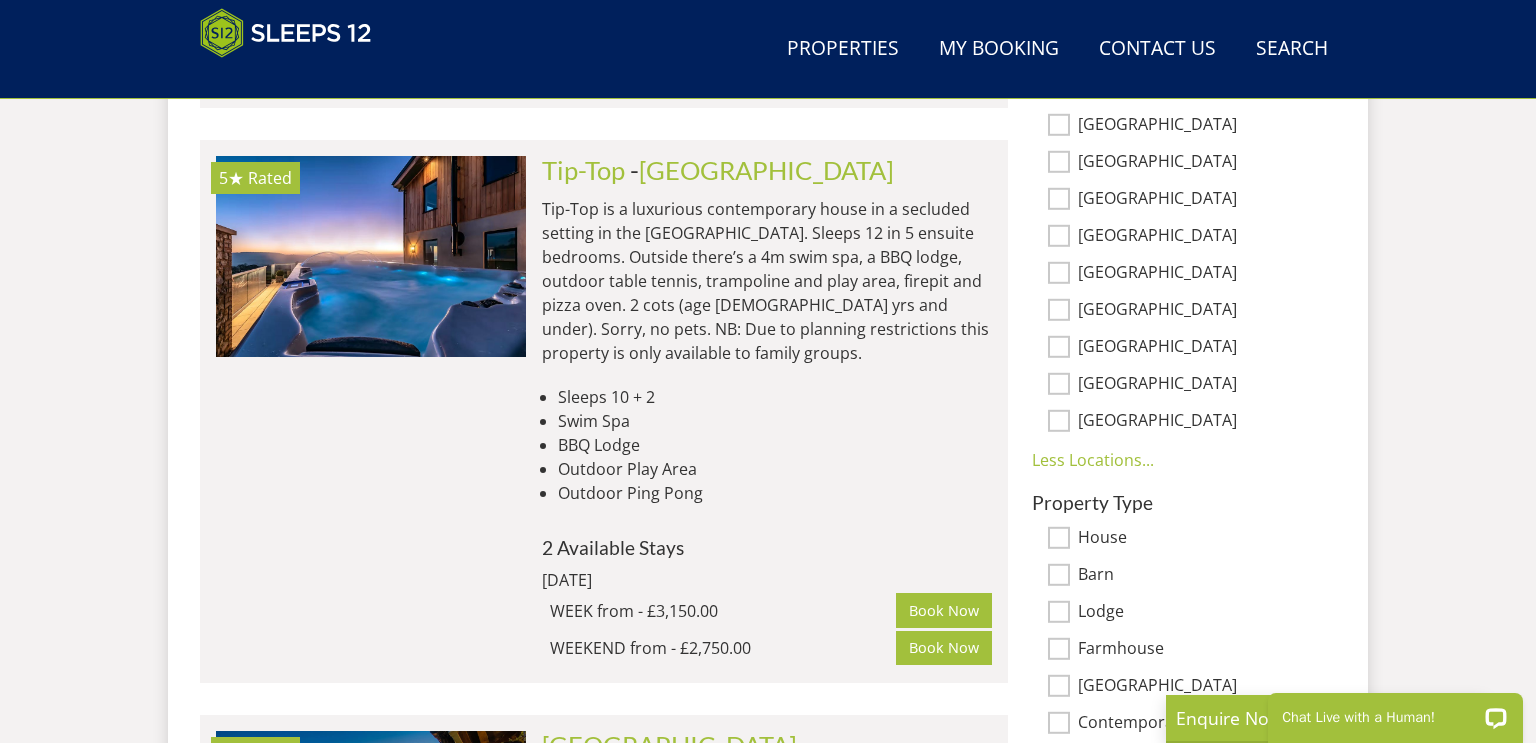 click on "[GEOGRAPHIC_DATA]" at bounding box center [1059, 310] 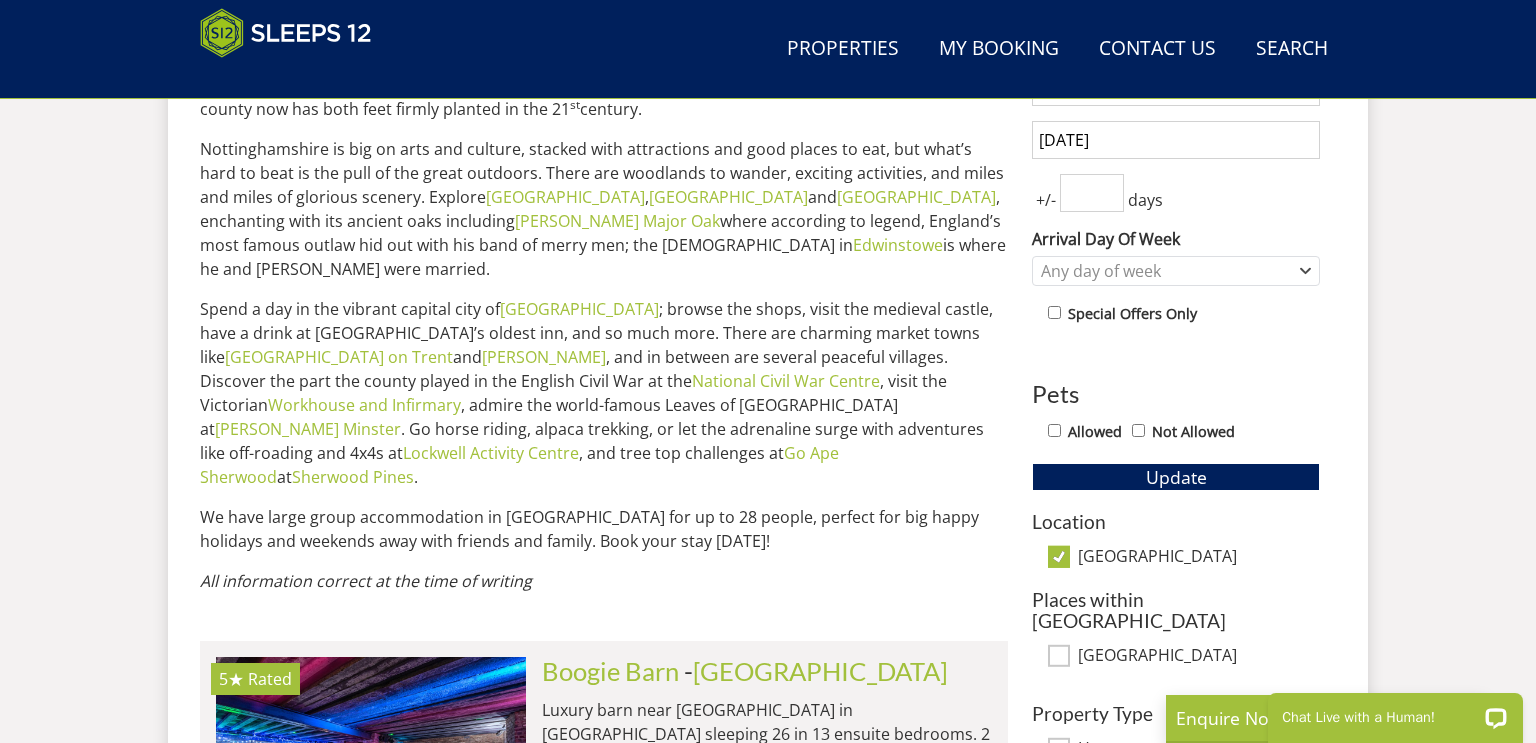 scroll, scrollTop: 903, scrollLeft: 0, axis: vertical 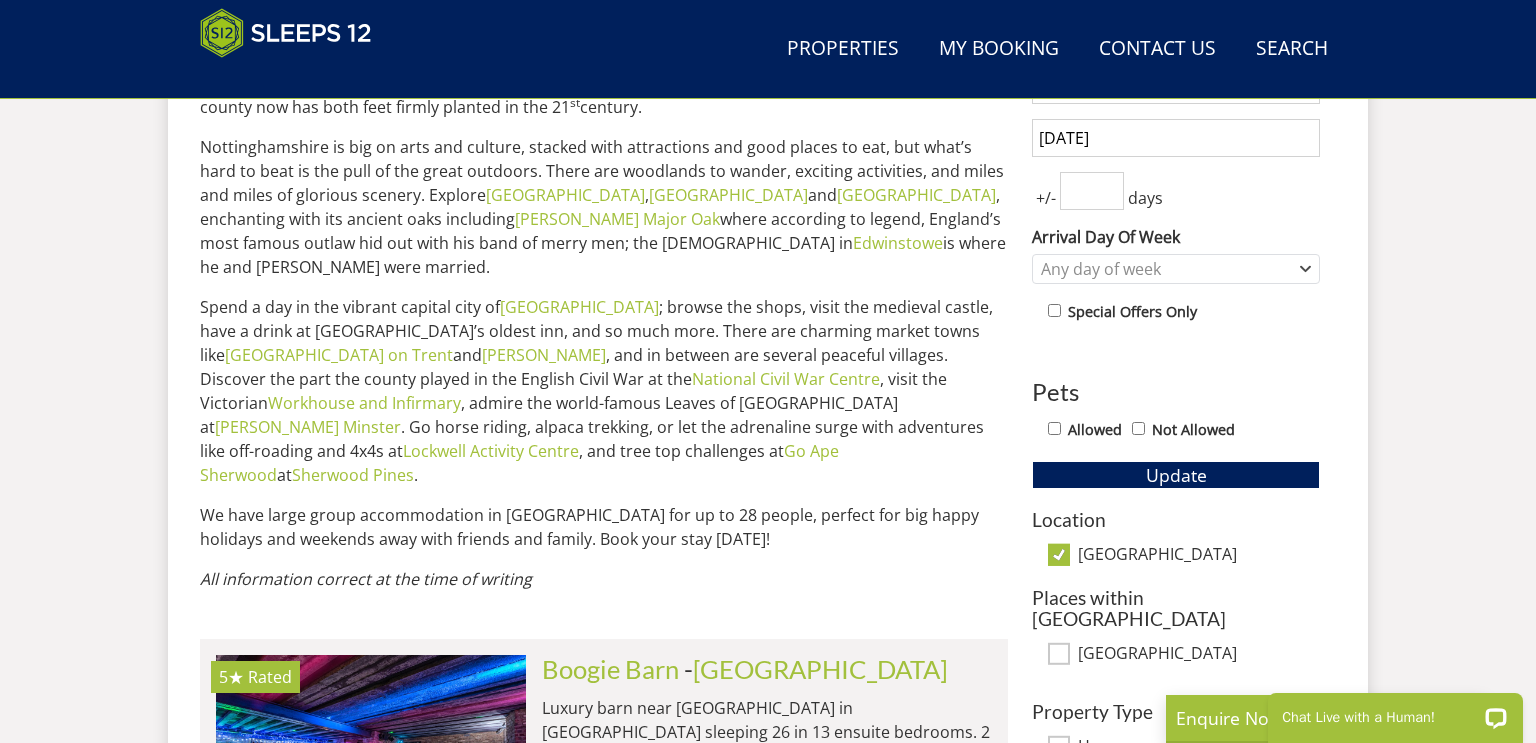 click on "[GEOGRAPHIC_DATA]" at bounding box center [1059, 555] 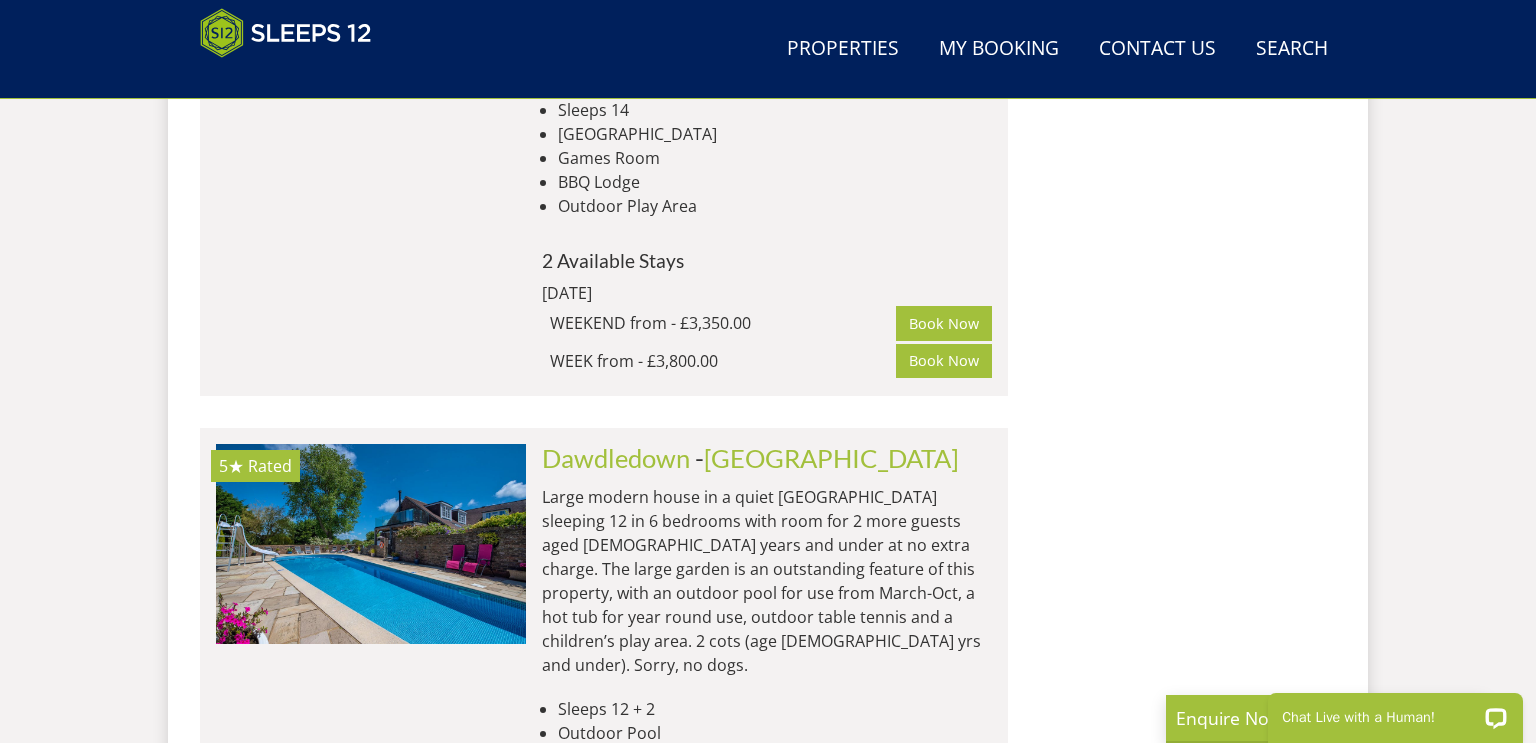 scroll, scrollTop: 11425, scrollLeft: 0, axis: vertical 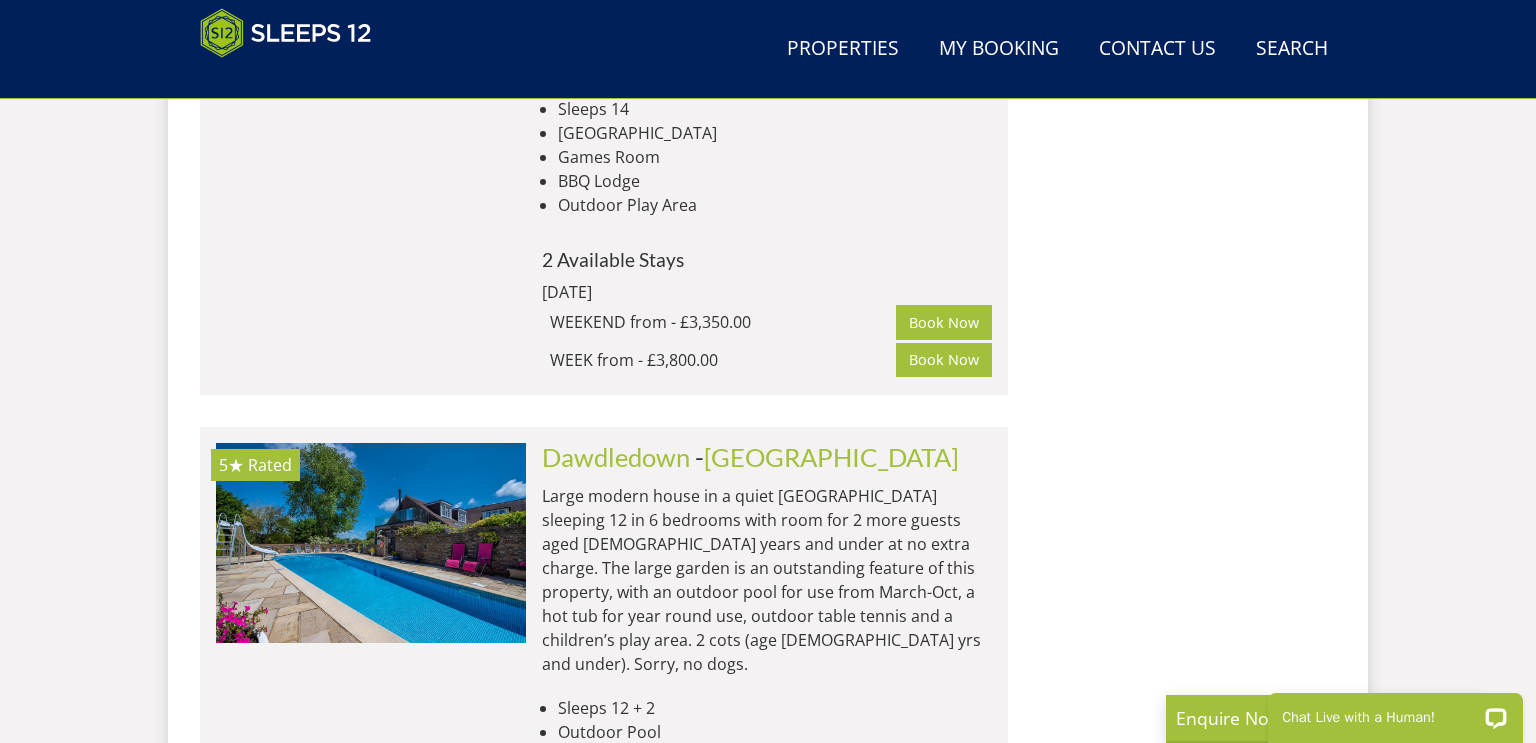 click on "Load More" at bounding box center [604, 1045] 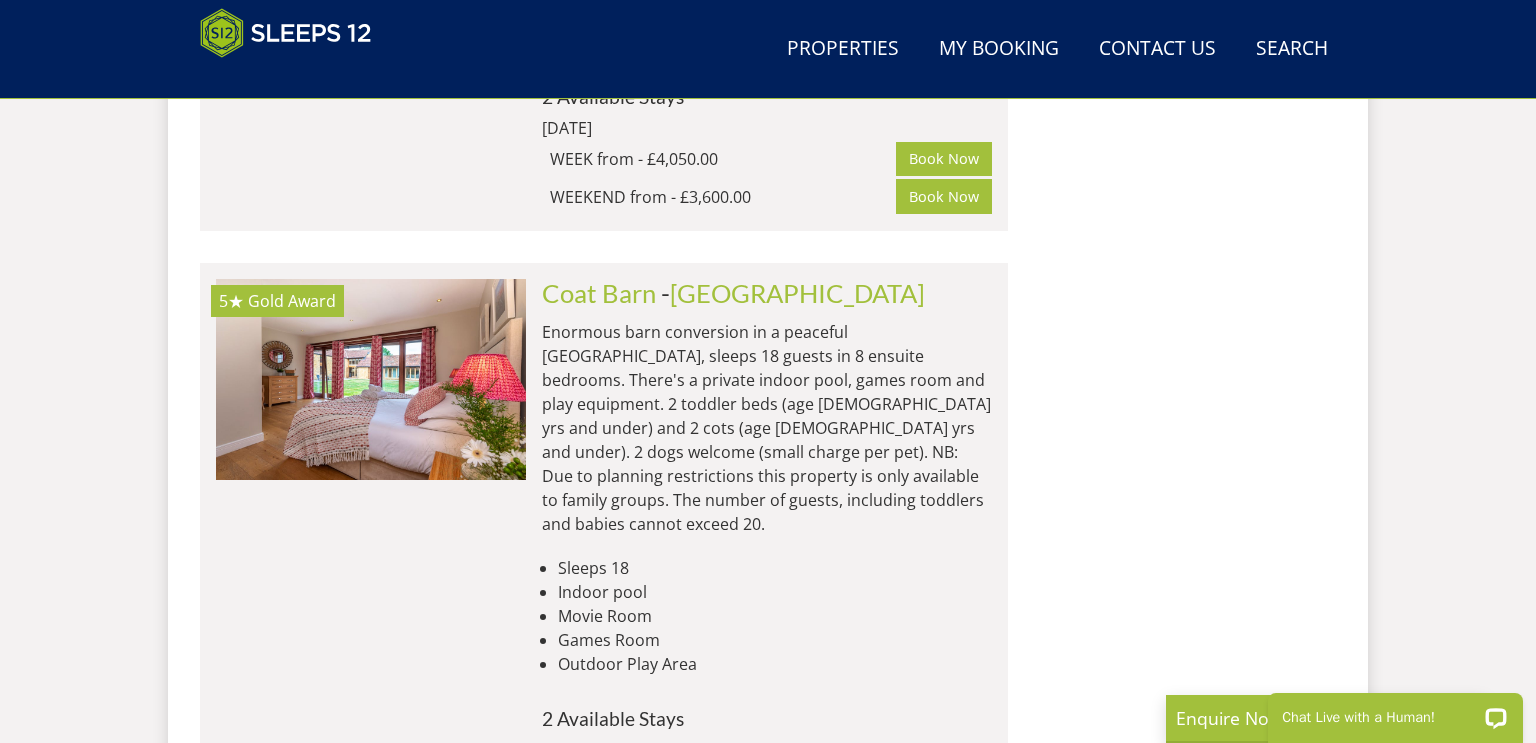 scroll, scrollTop: 23226, scrollLeft: 0, axis: vertical 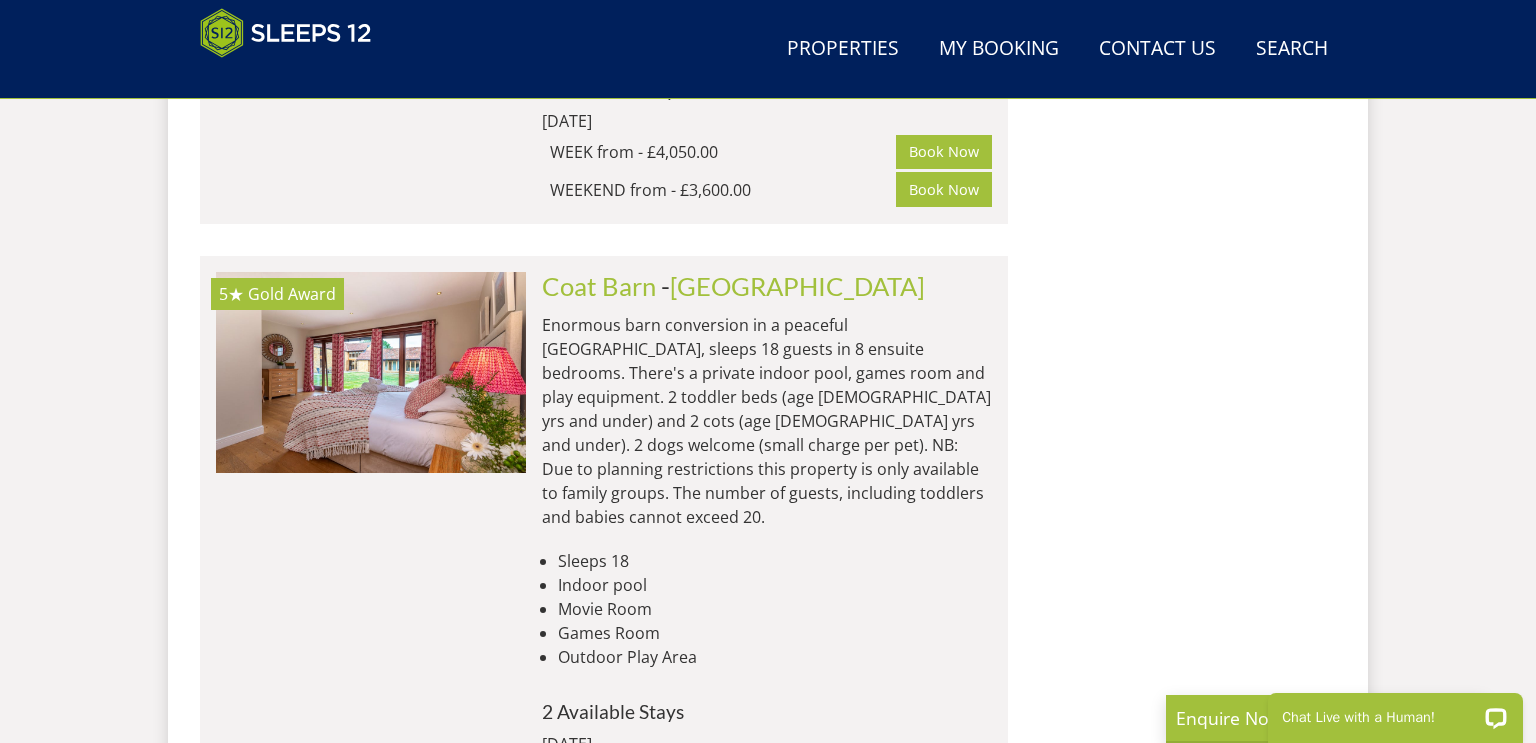 click on "Load More" at bounding box center [604, 1574] 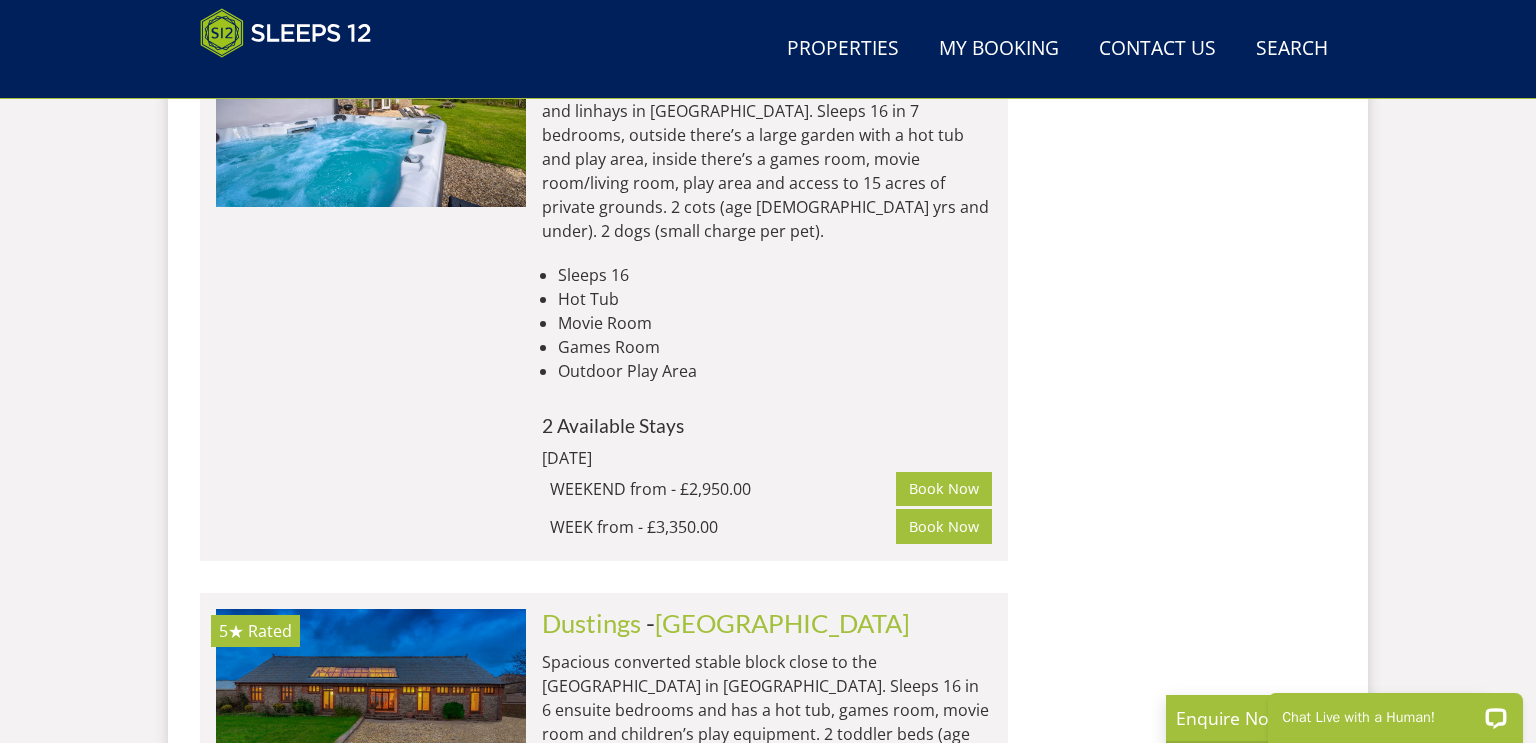 scroll, scrollTop: 19880, scrollLeft: 0, axis: vertical 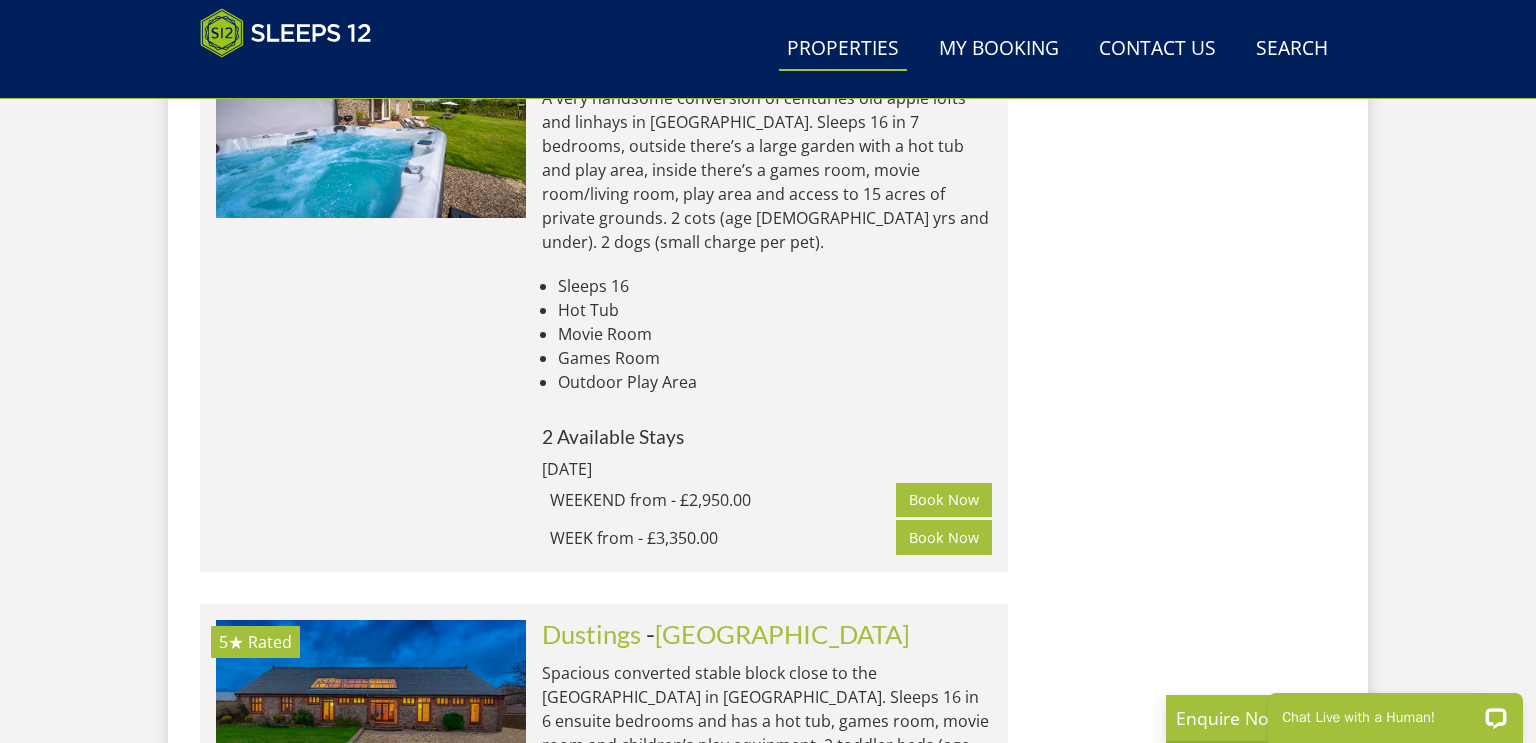 click on "Properties" at bounding box center [843, 49] 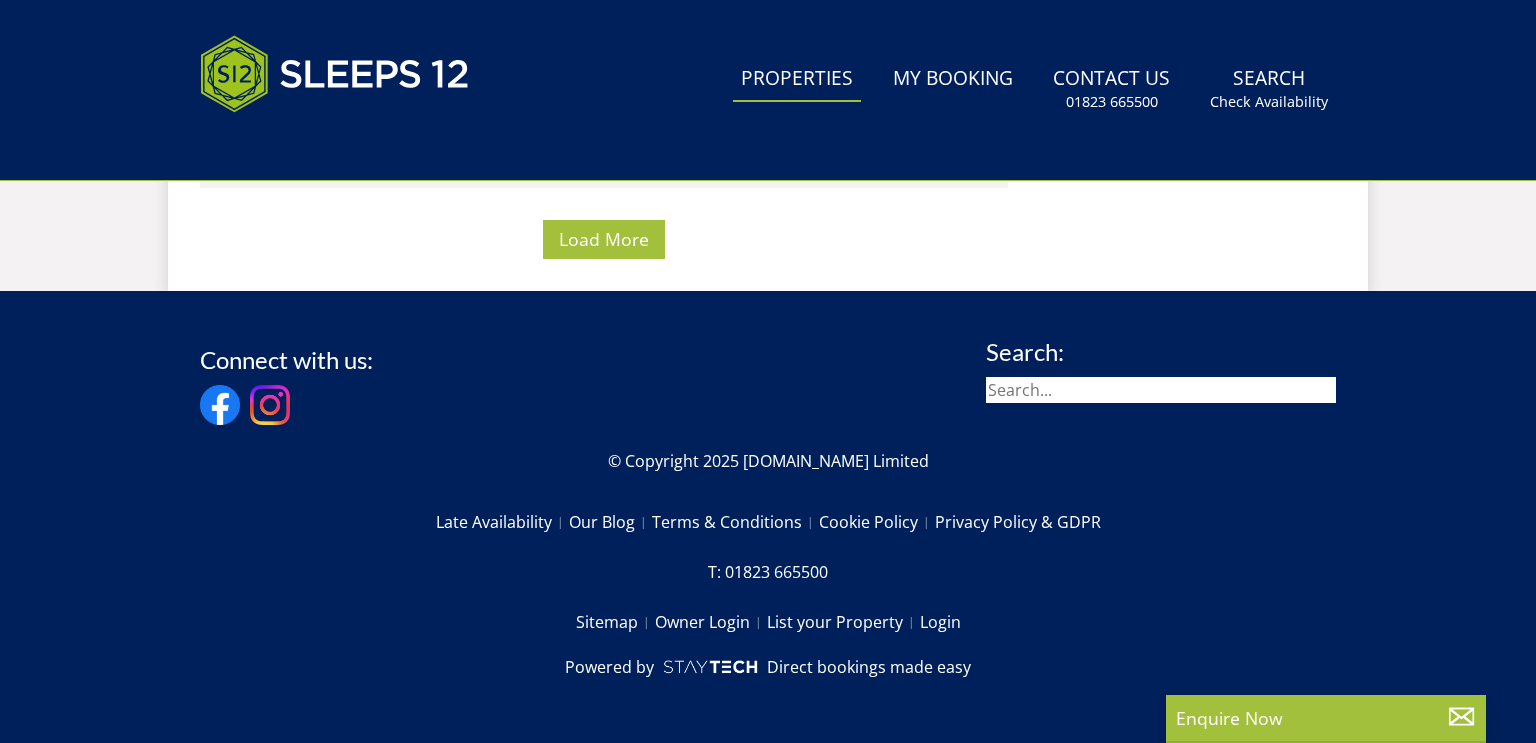 scroll, scrollTop: 0, scrollLeft: 0, axis: both 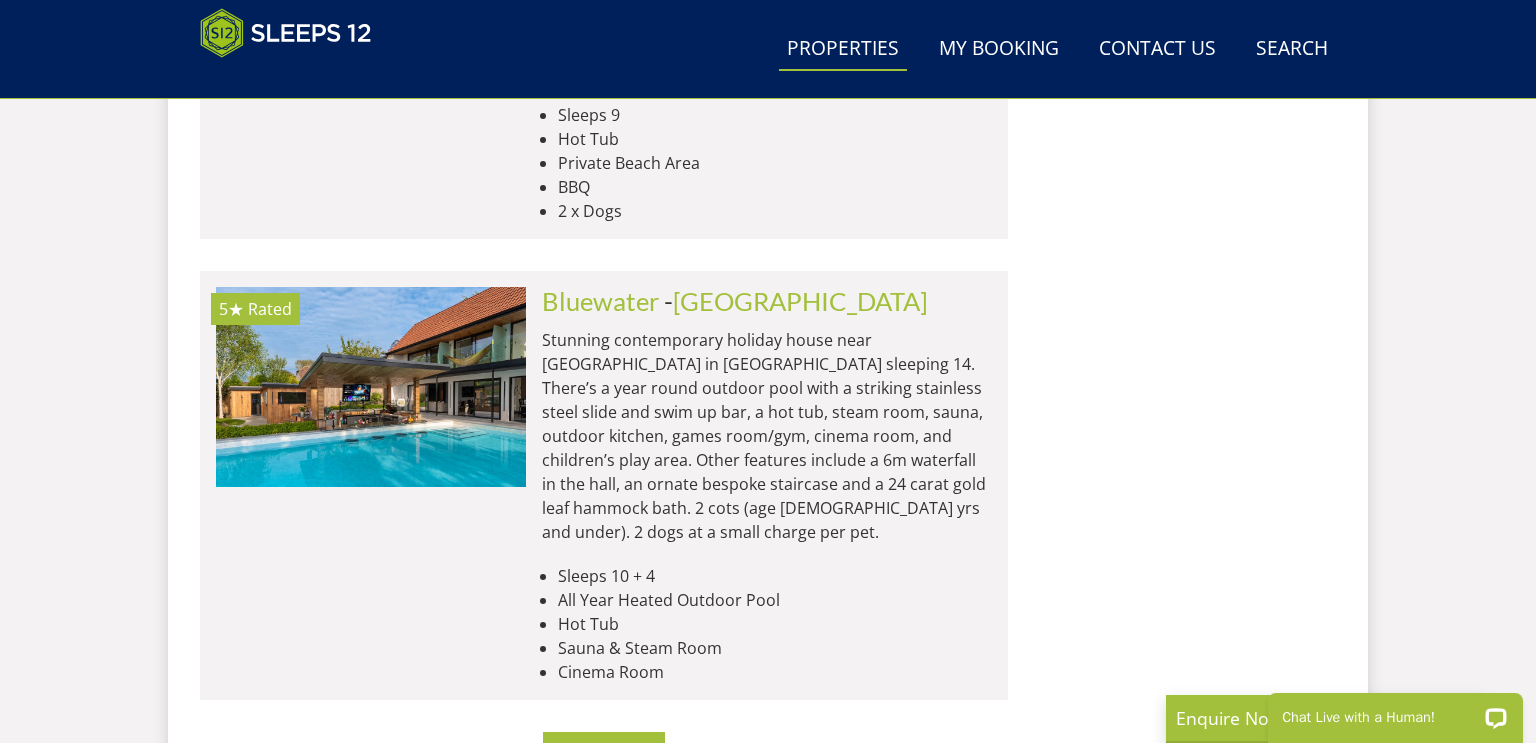 click at bounding box center [1161, 902] 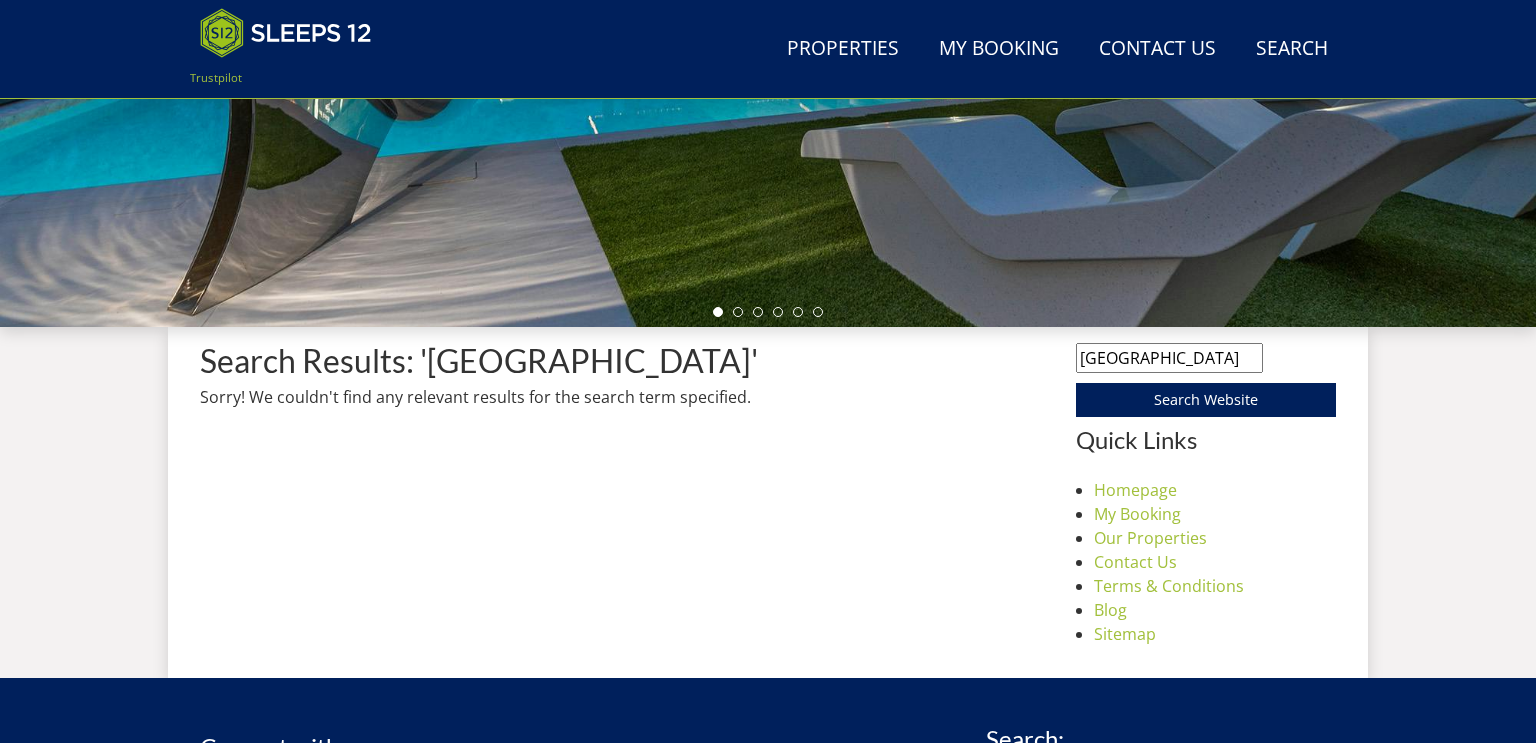 scroll, scrollTop: 517, scrollLeft: 0, axis: vertical 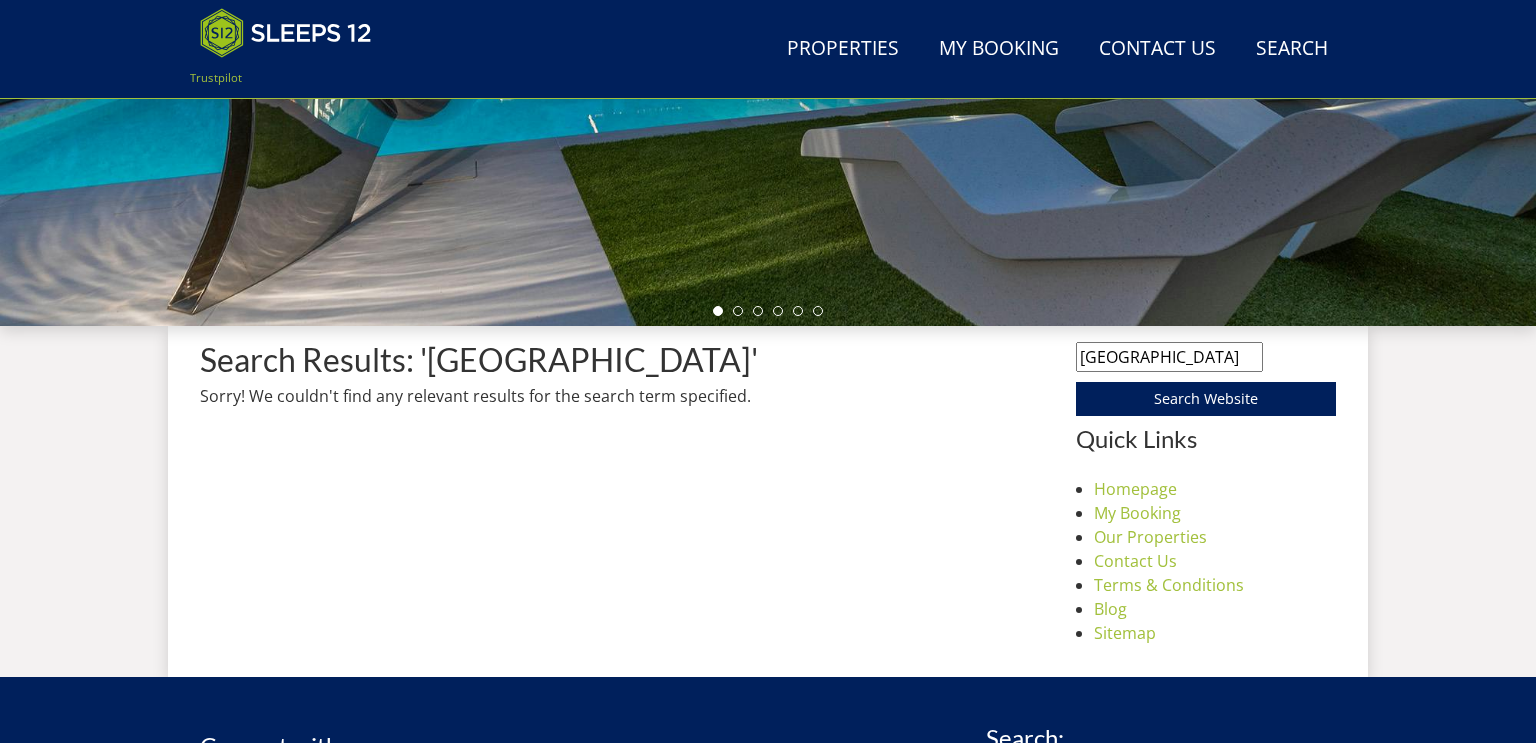 click on "[GEOGRAPHIC_DATA]" at bounding box center [1169, 357] 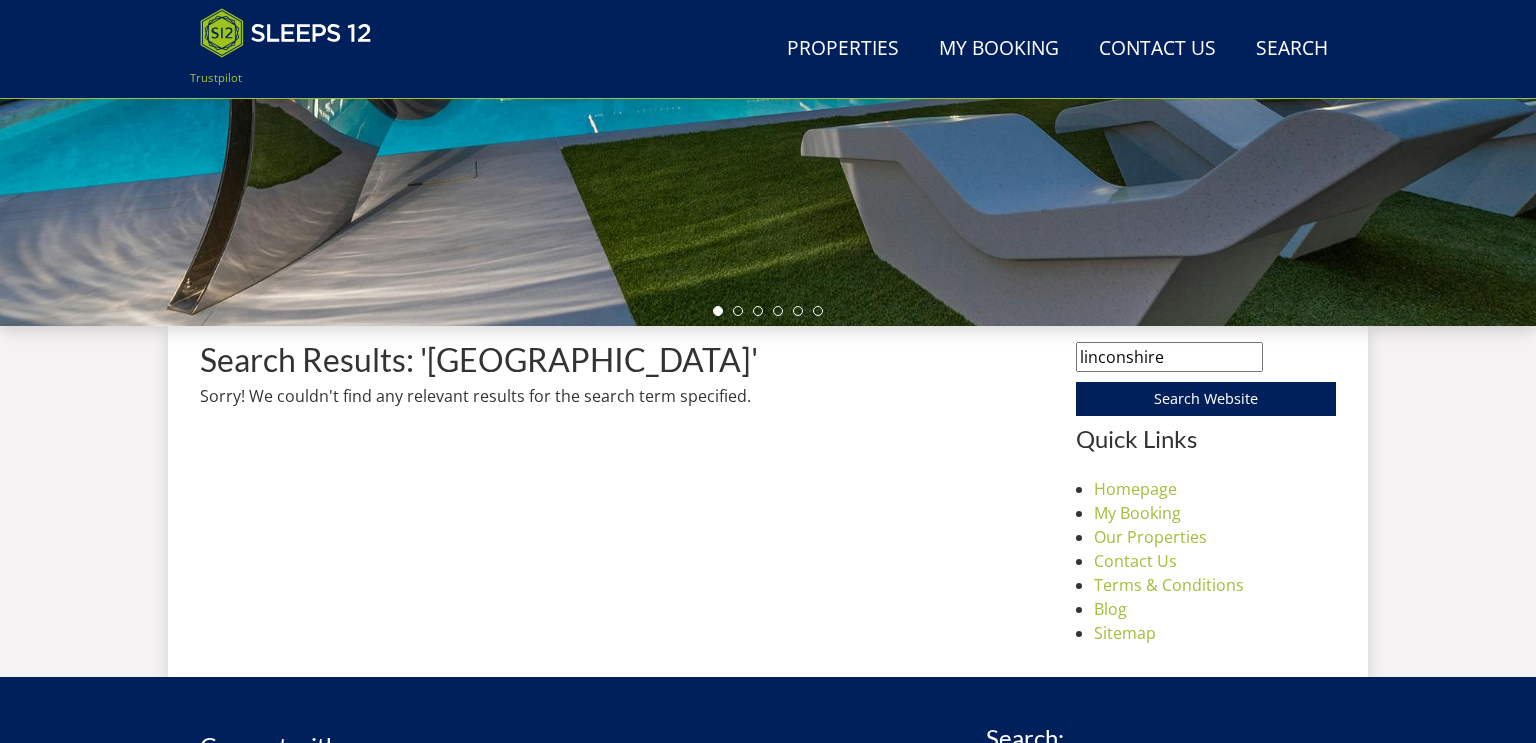 type on "linconshire" 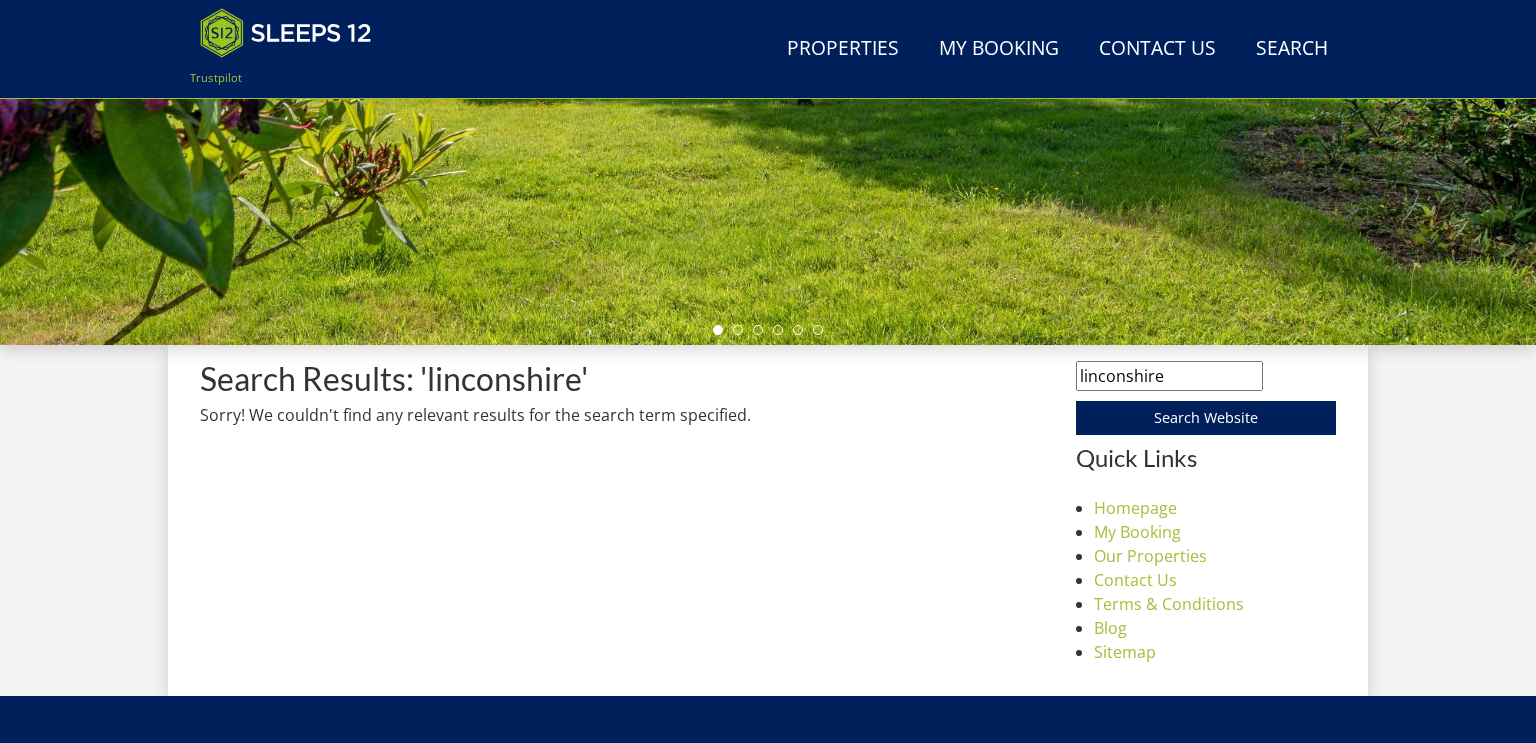 scroll, scrollTop: 500, scrollLeft: 0, axis: vertical 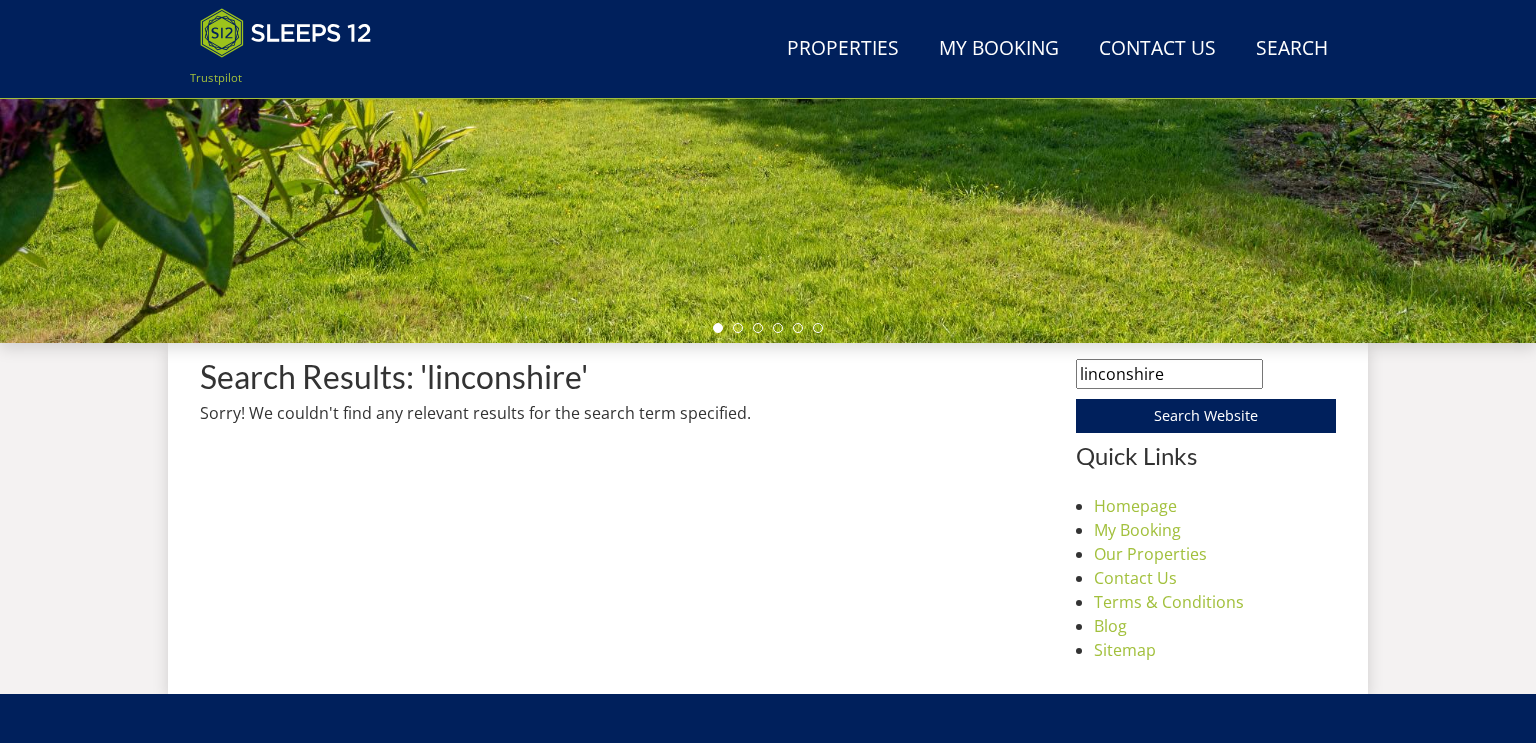 drag, startPoint x: 1193, startPoint y: 370, endPoint x: 1037, endPoint y: 380, distance: 156.32019 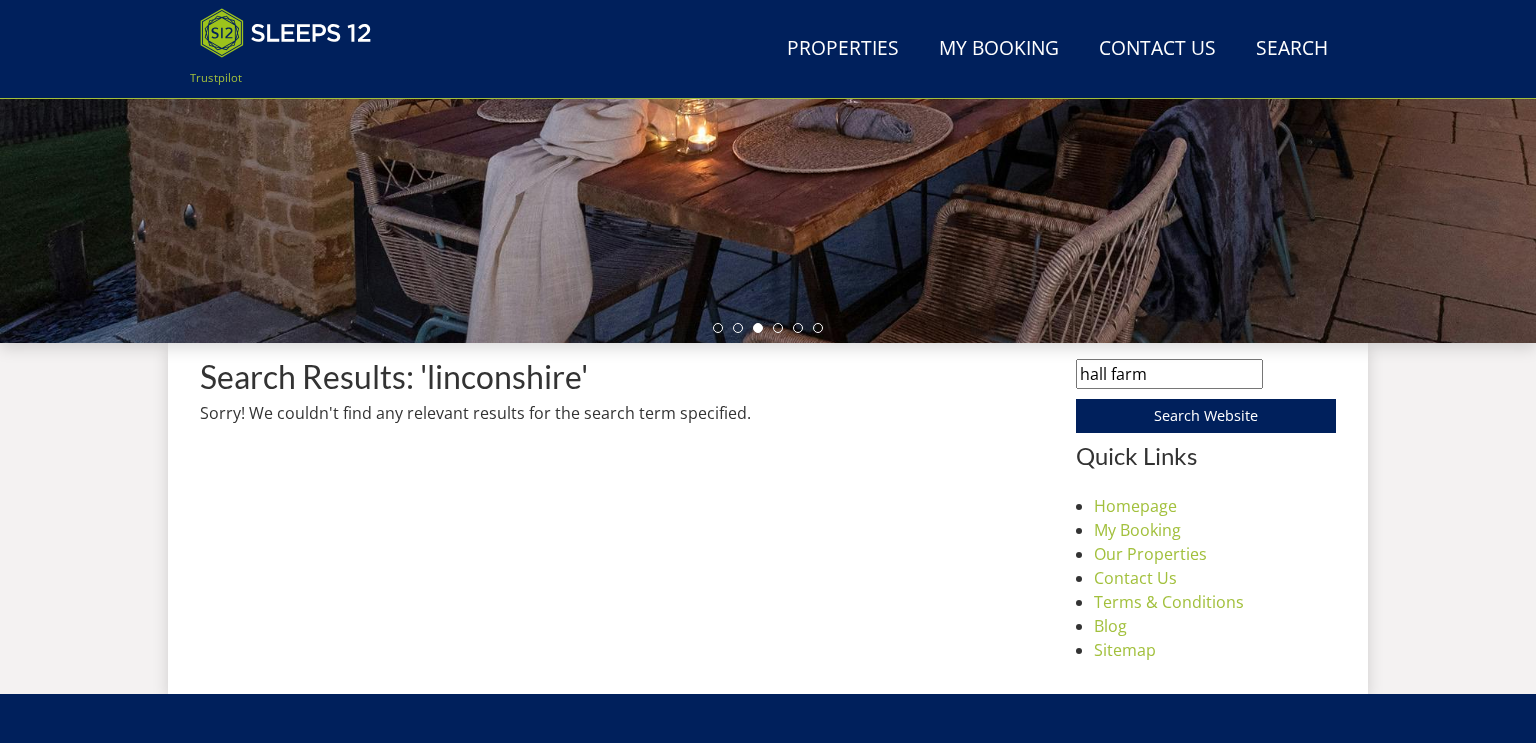 type on "hall farm" 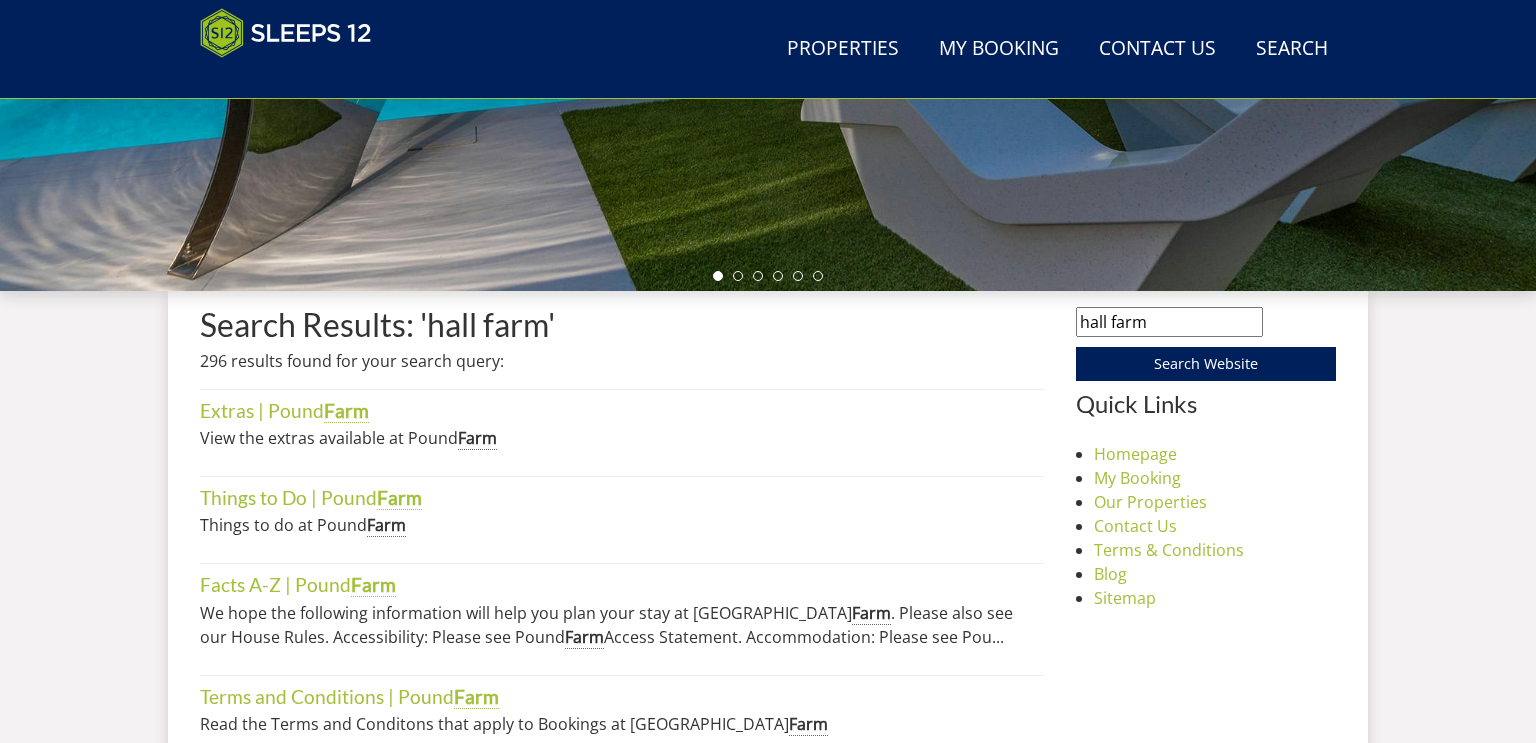 scroll, scrollTop: 568, scrollLeft: 0, axis: vertical 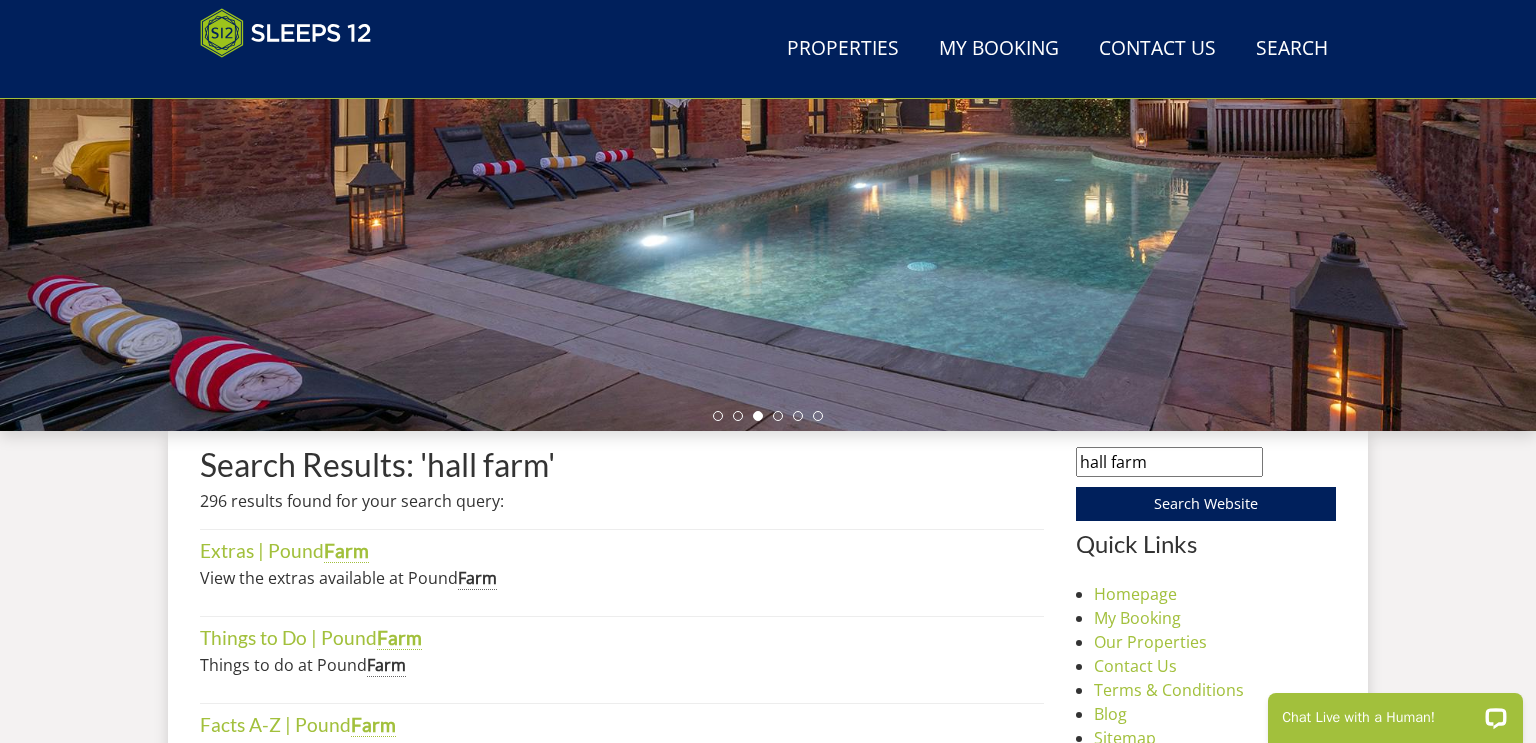 click on "hall farm" at bounding box center (1169, 462) 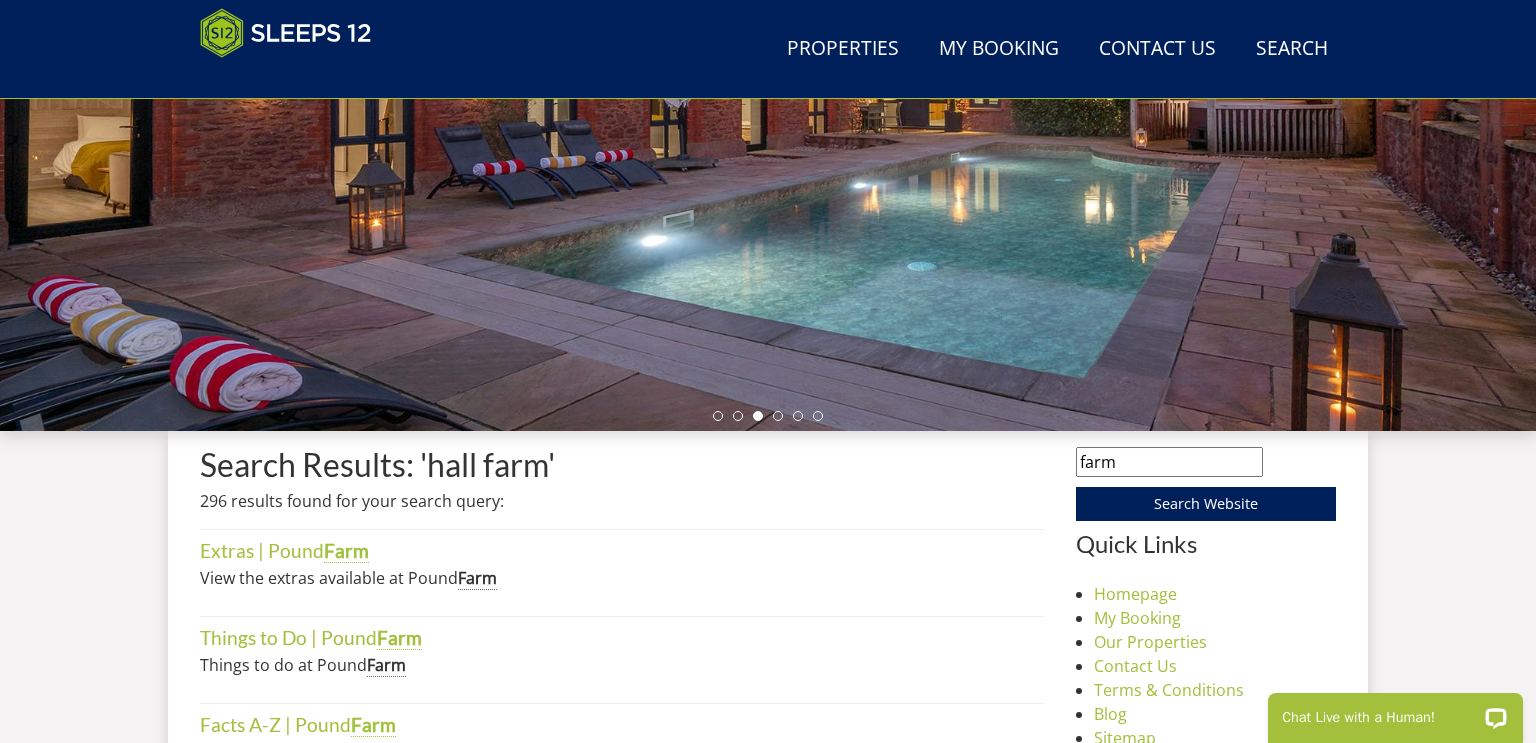type on "farm" 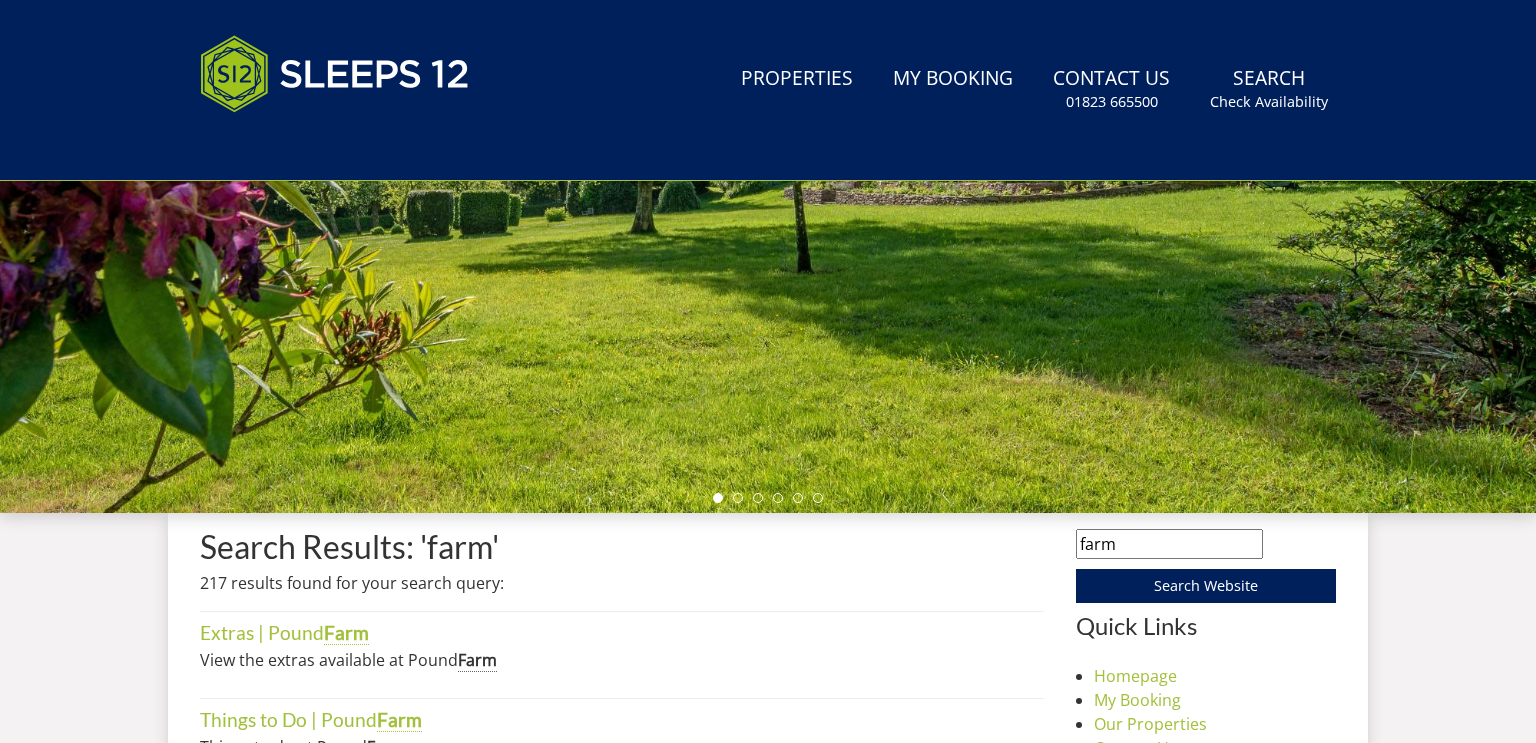 scroll, scrollTop: 0, scrollLeft: 0, axis: both 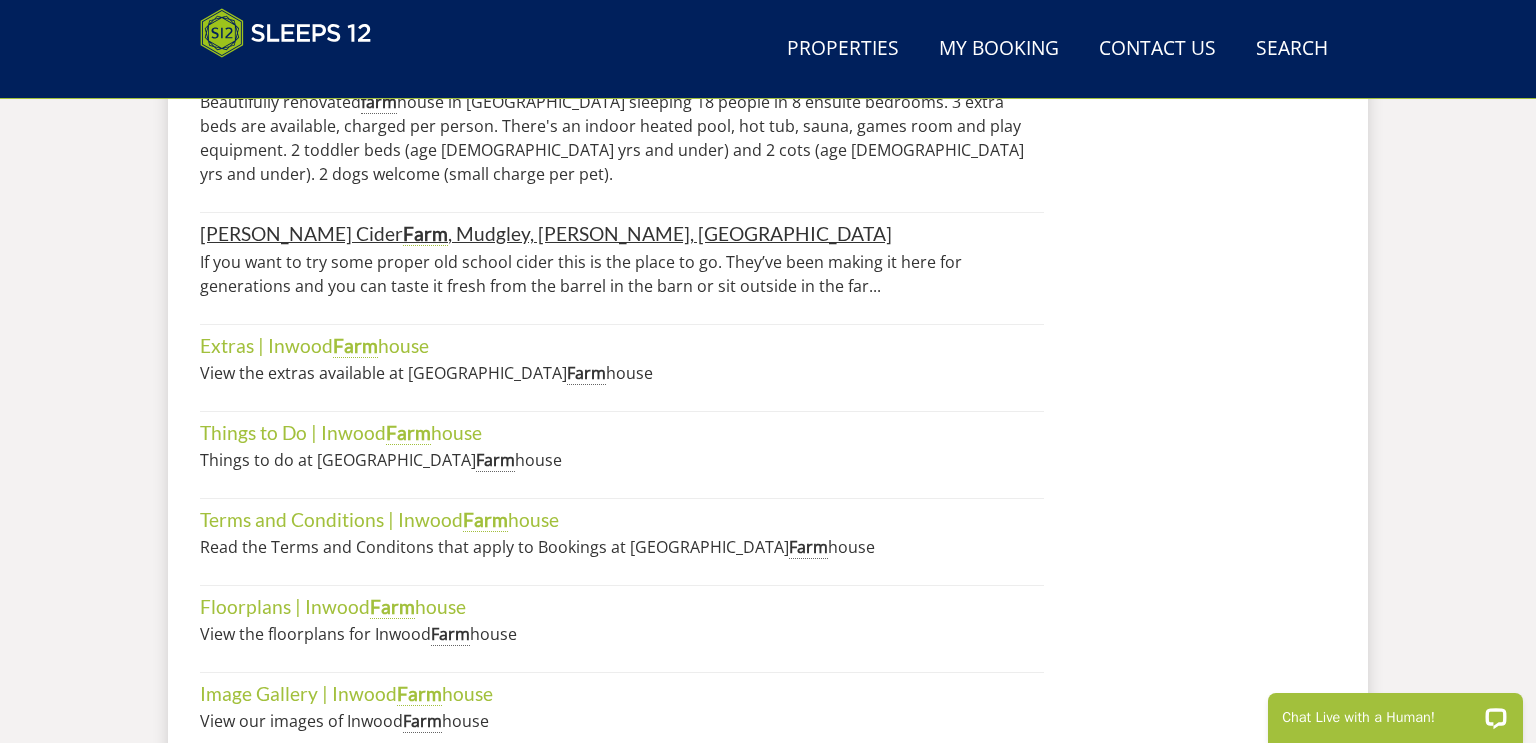 click on "[PERSON_NAME] Cider  Farm , Mudgley, [PERSON_NAME], [GEOGRAPHIC_DATA]" at bounding box center (546, 234) 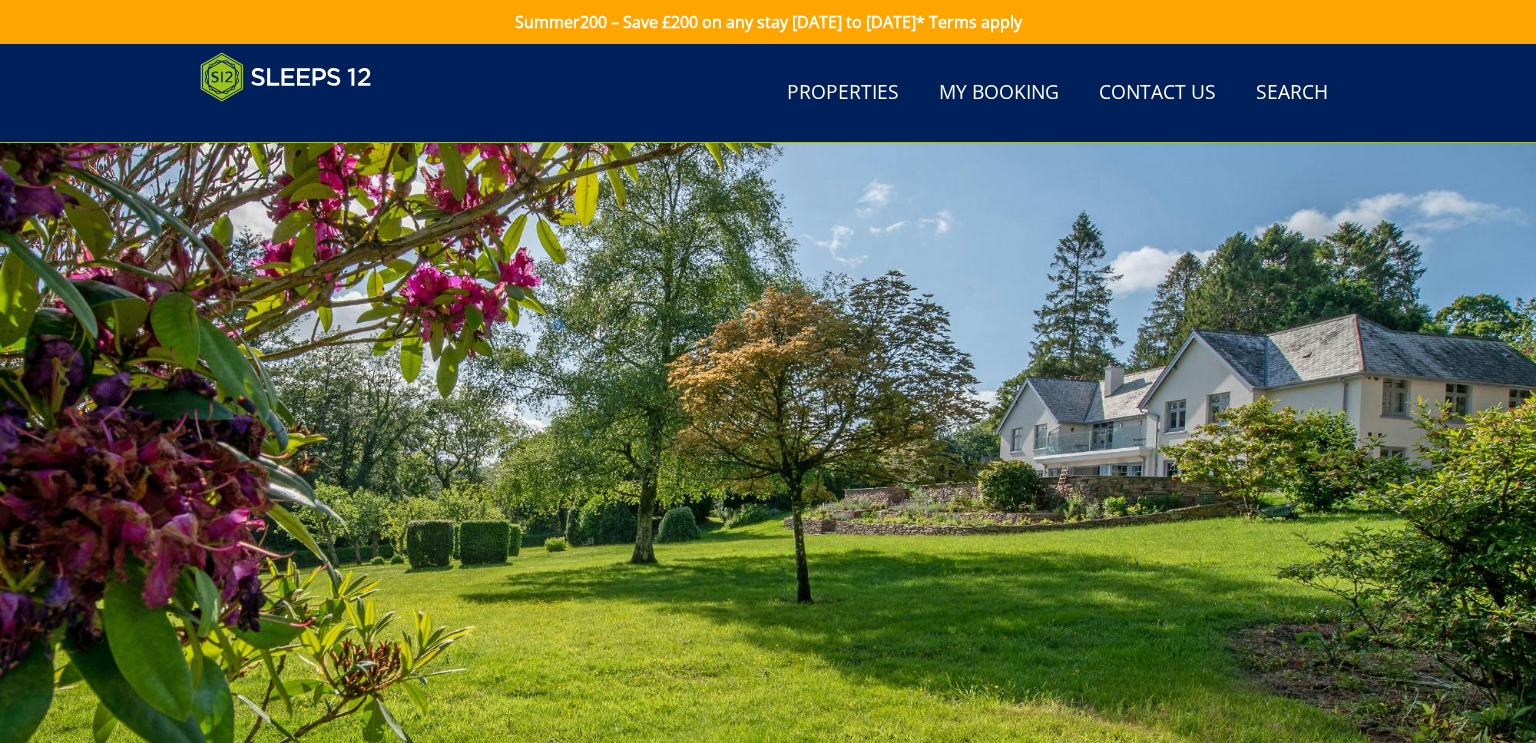 scroll, scrollTop: 383, scrollLeft: 0, axis: vertical 